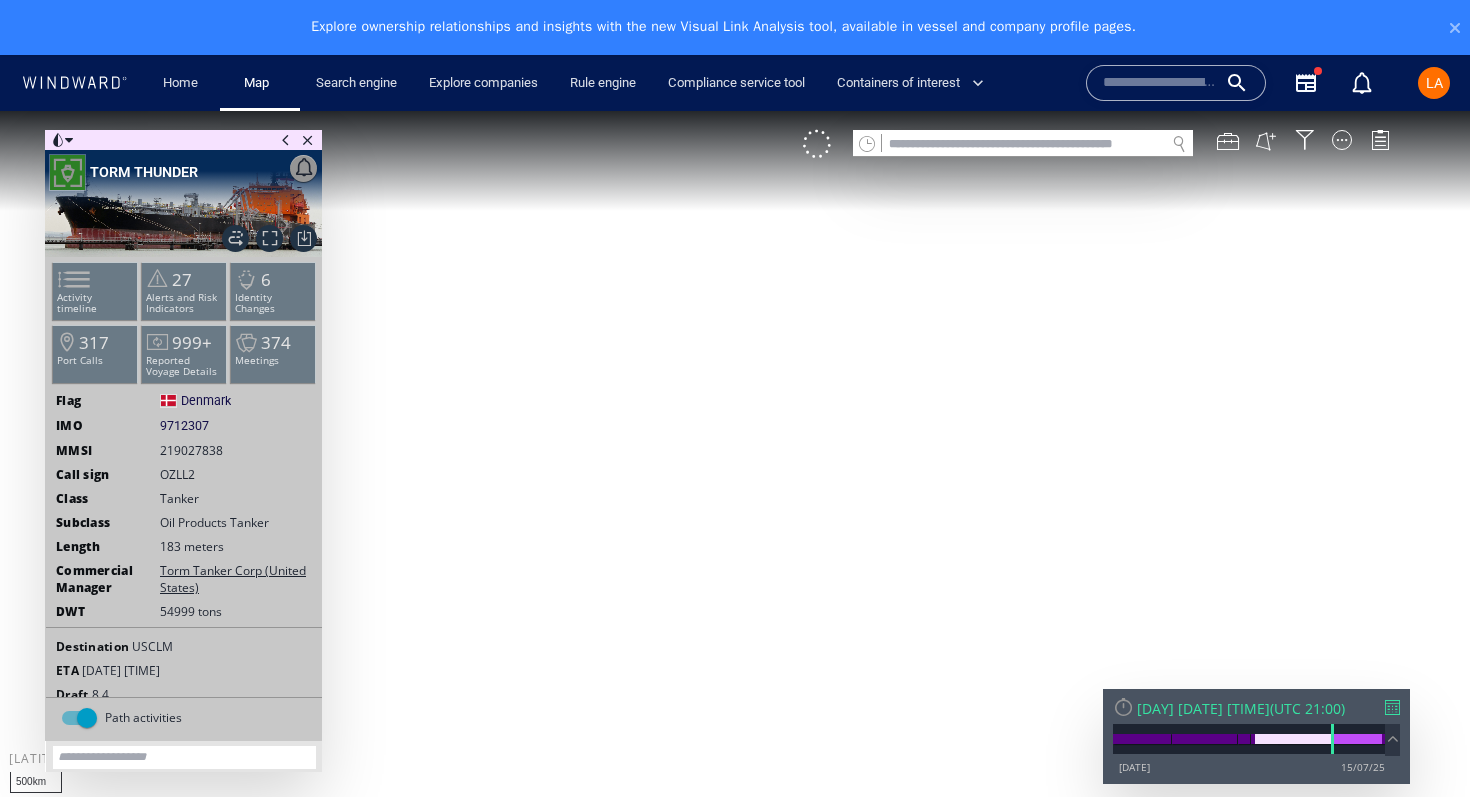 scroll, scrollTop: 0, scrollLeft: 0, axis: both 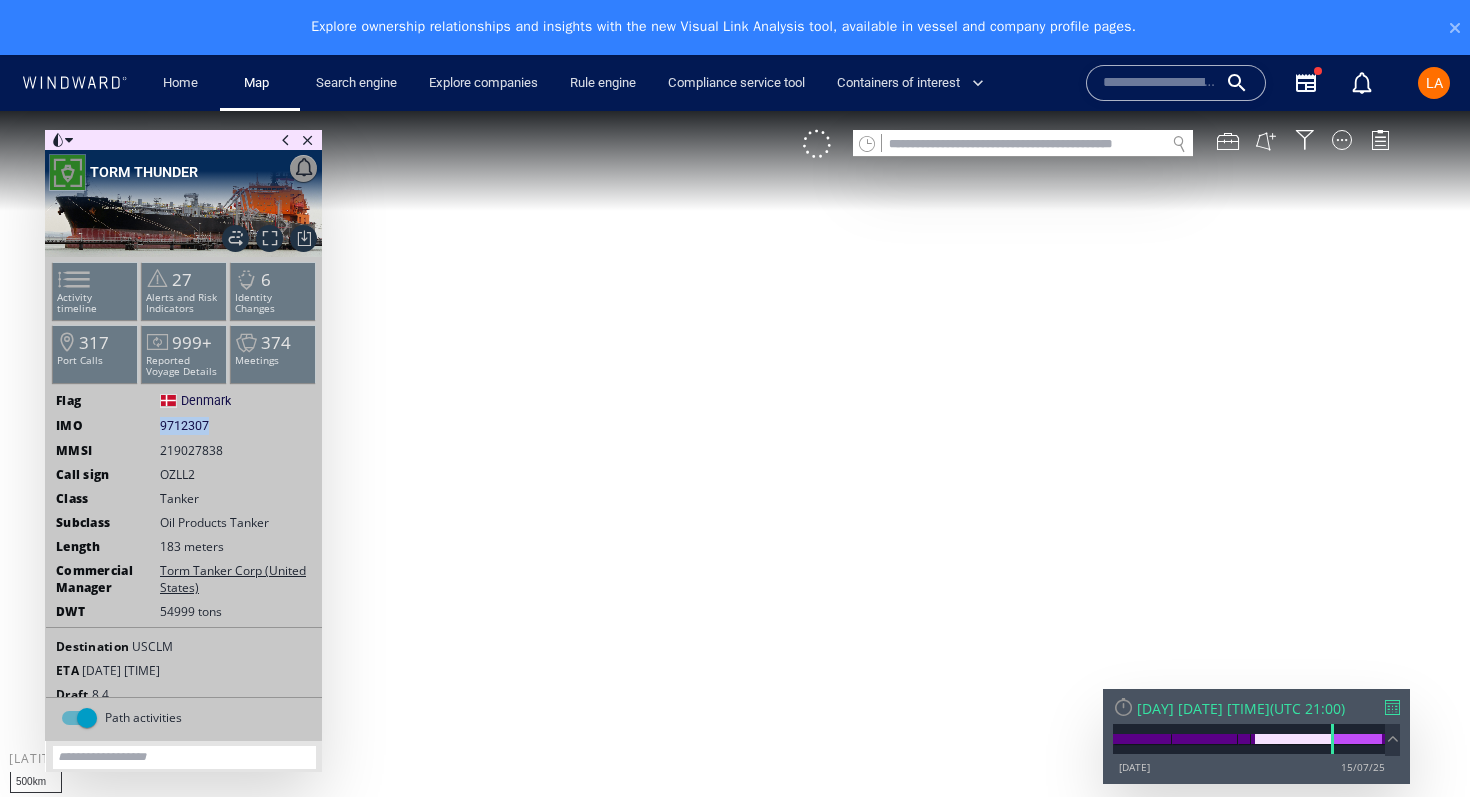 drag, startPoint x: 213, startPoint y: 423, endPoint x: 156, endPoint y: 419, distance: 57.14018 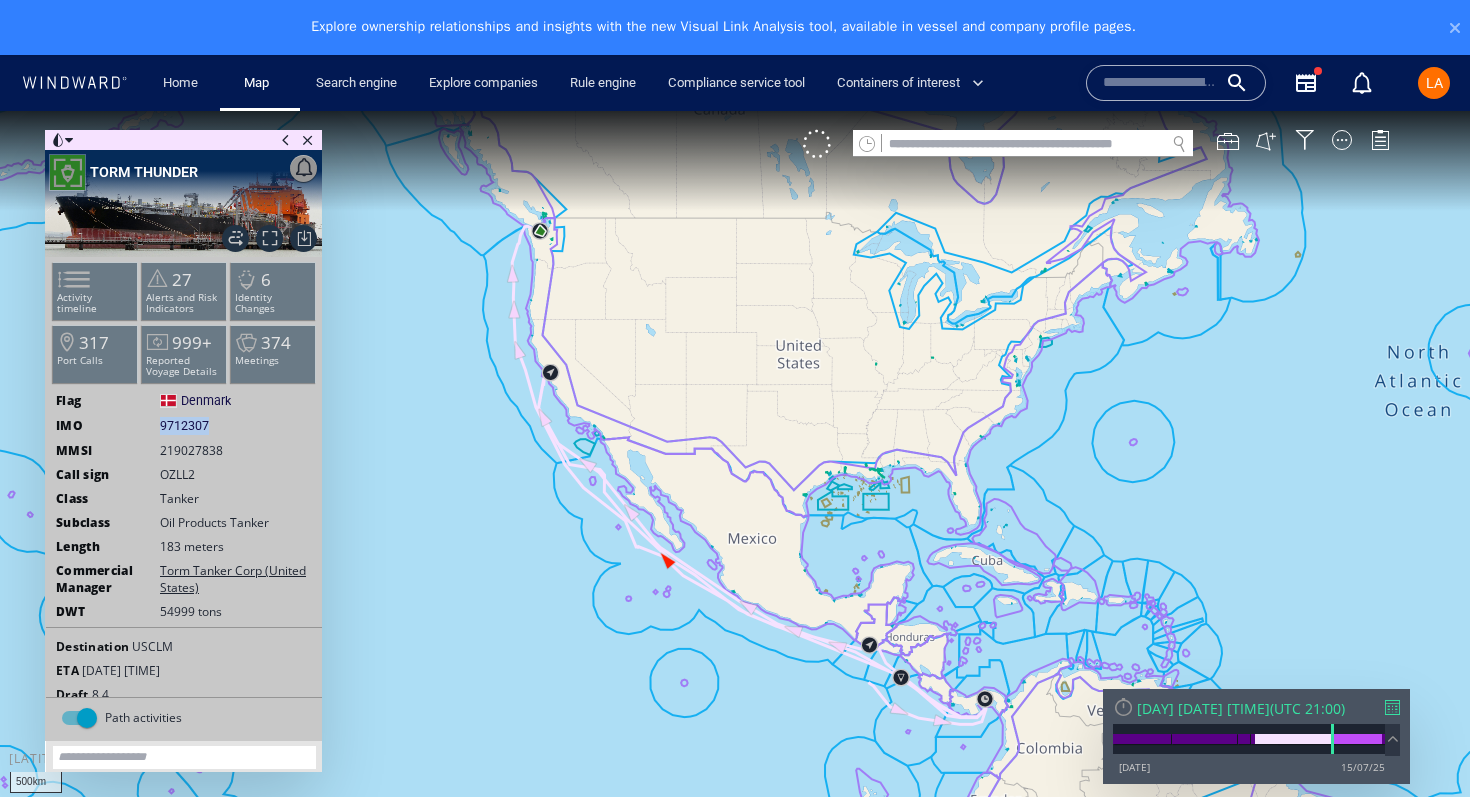 copy on "9712307" 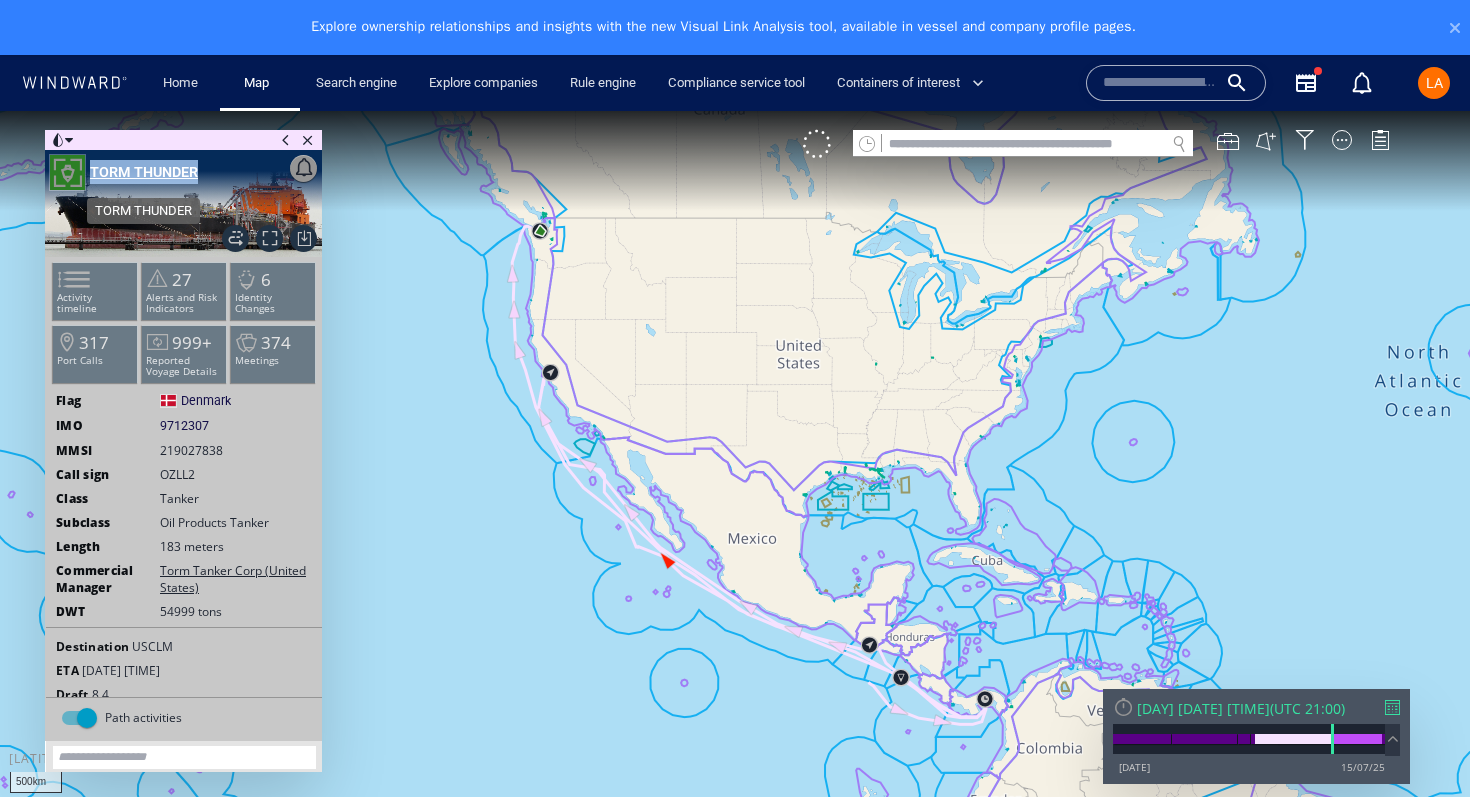 drag, startPoint x: 217, startPoint y: 169, endPoint x: 195, endPoint y: 161, distance: 23.409399 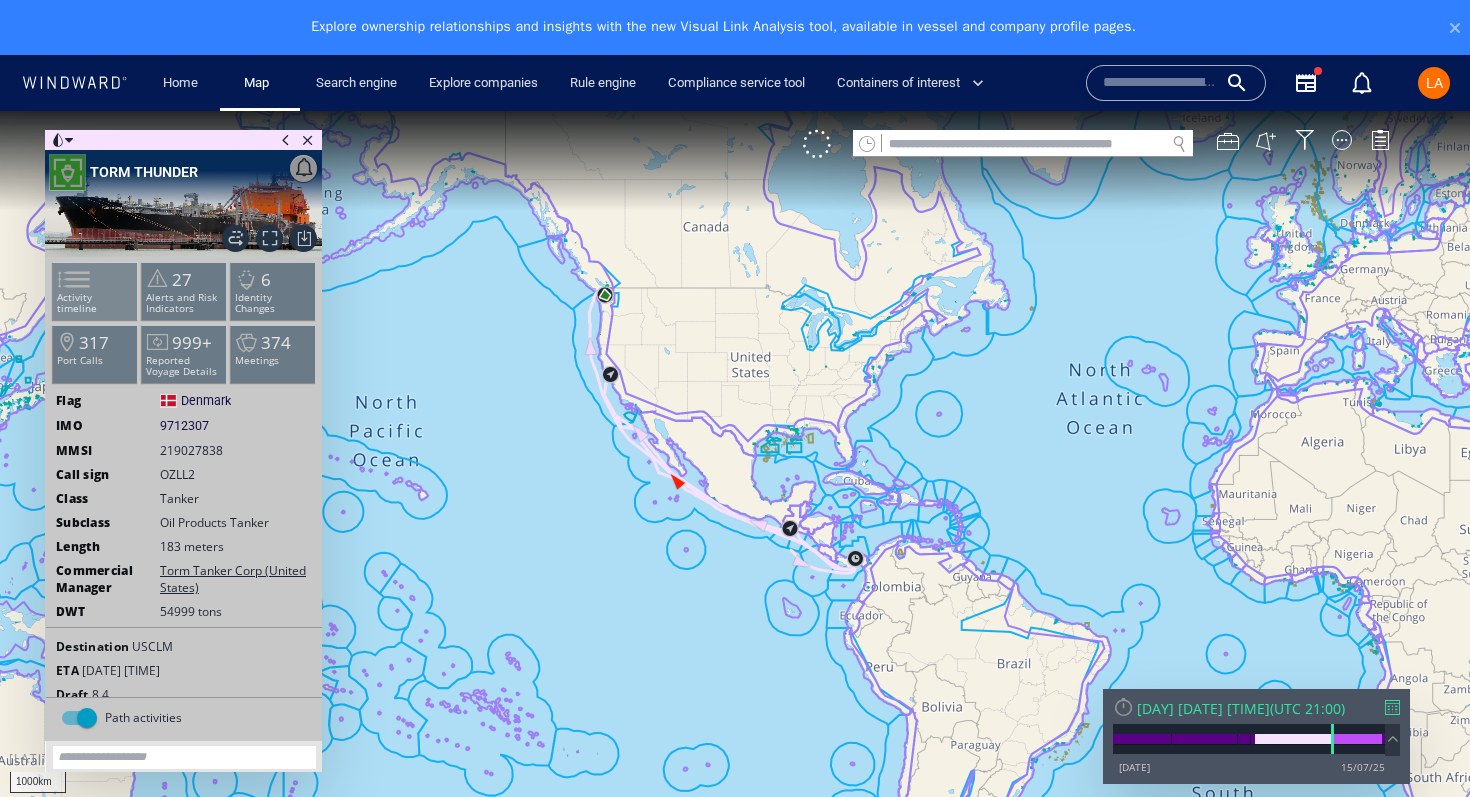 click on "Activity timeline" at bounding box center [95, 303] 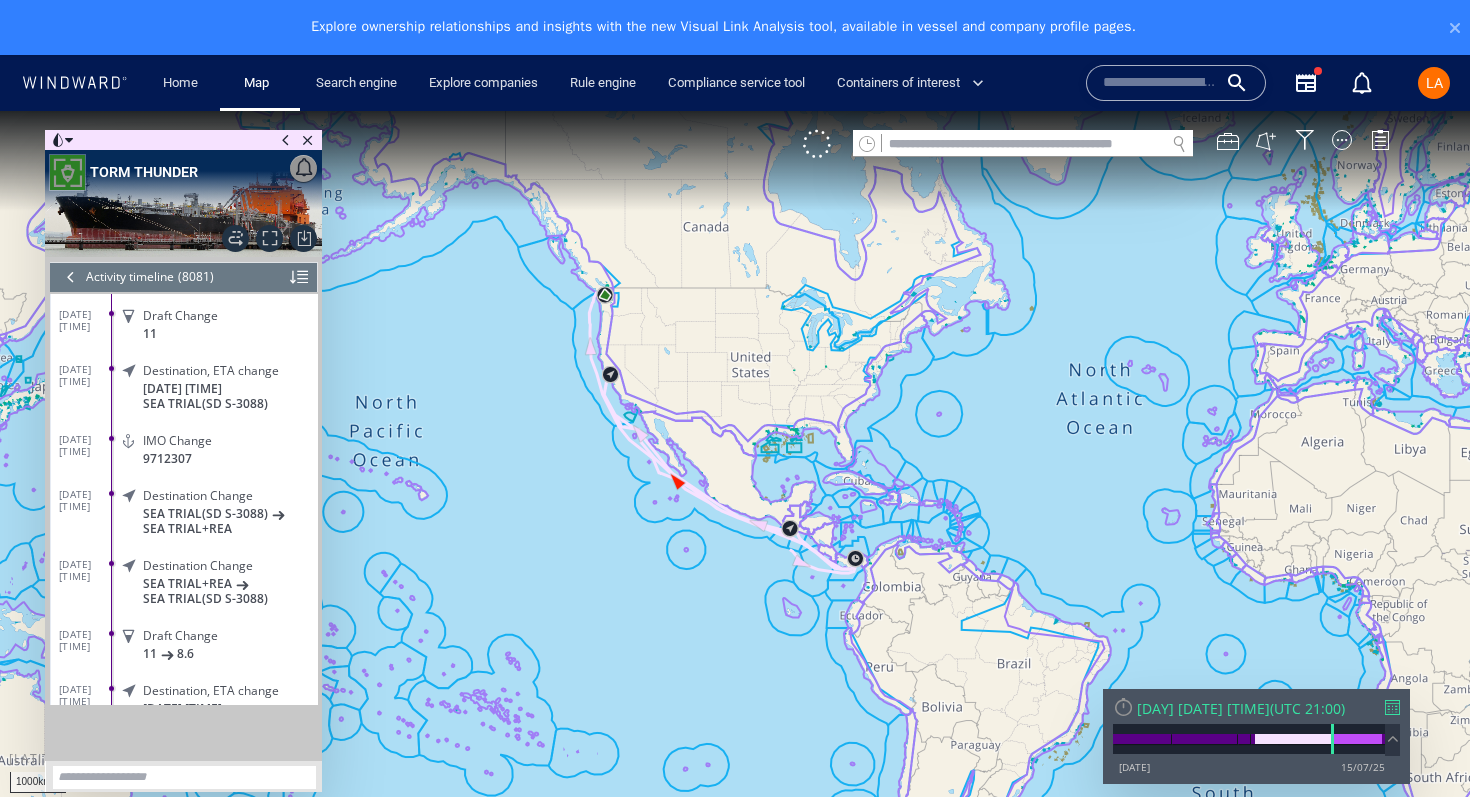 scroll, scrollTop: 254540, scrollLeft: 0, axis: vertical 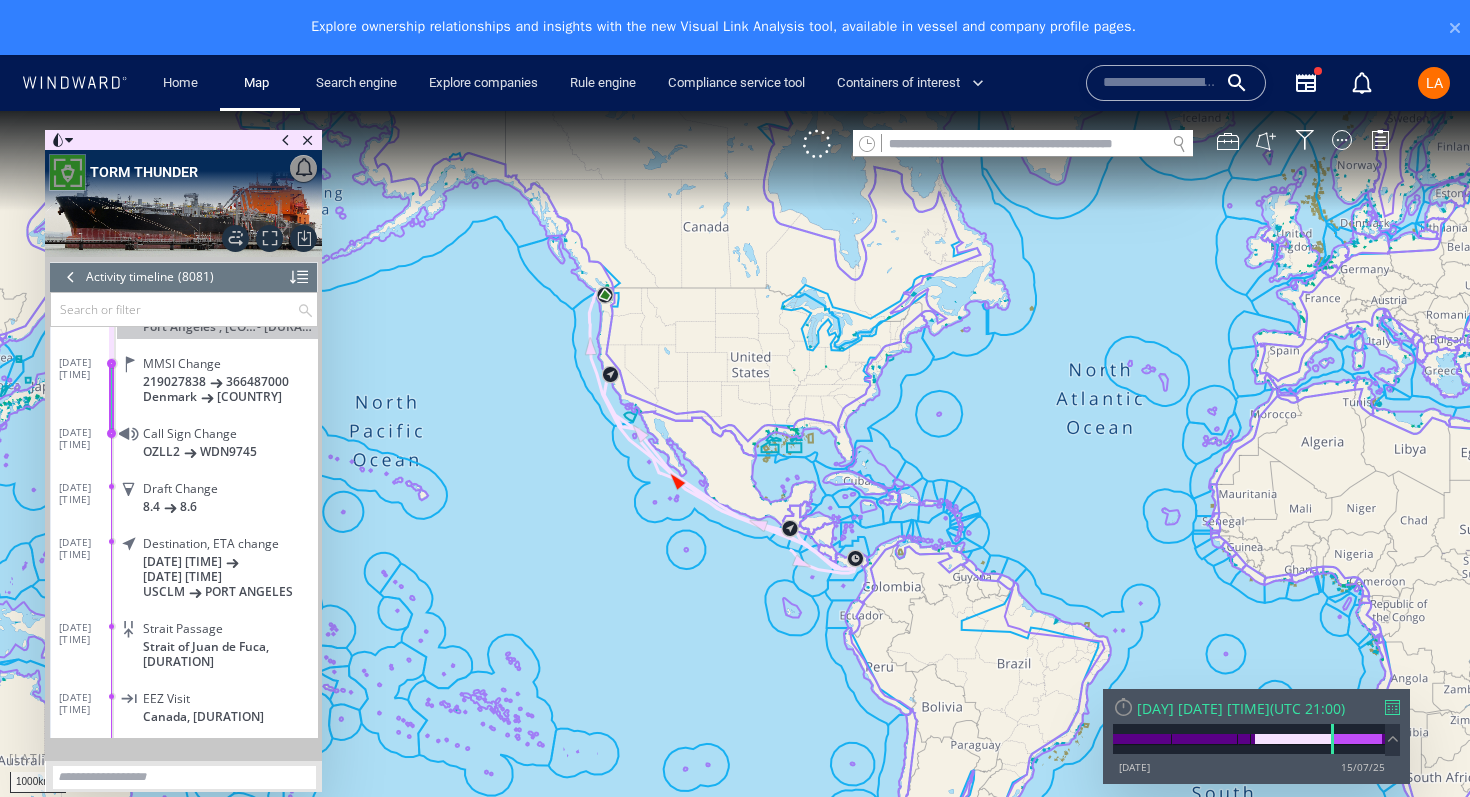 click at bounding box center (174, 309) 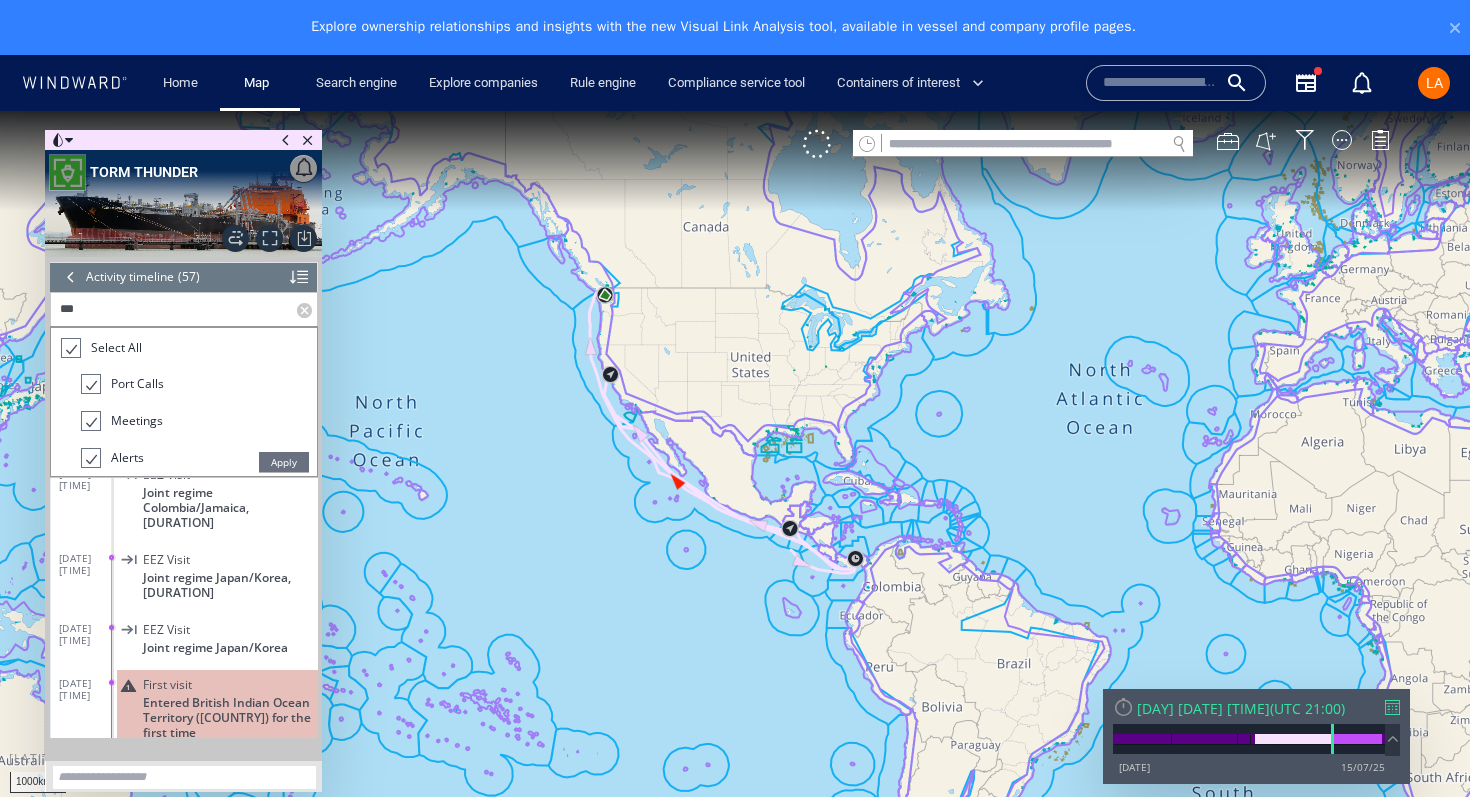 scroll, scrollTop: 0, scrollLeft: 0, axis: both 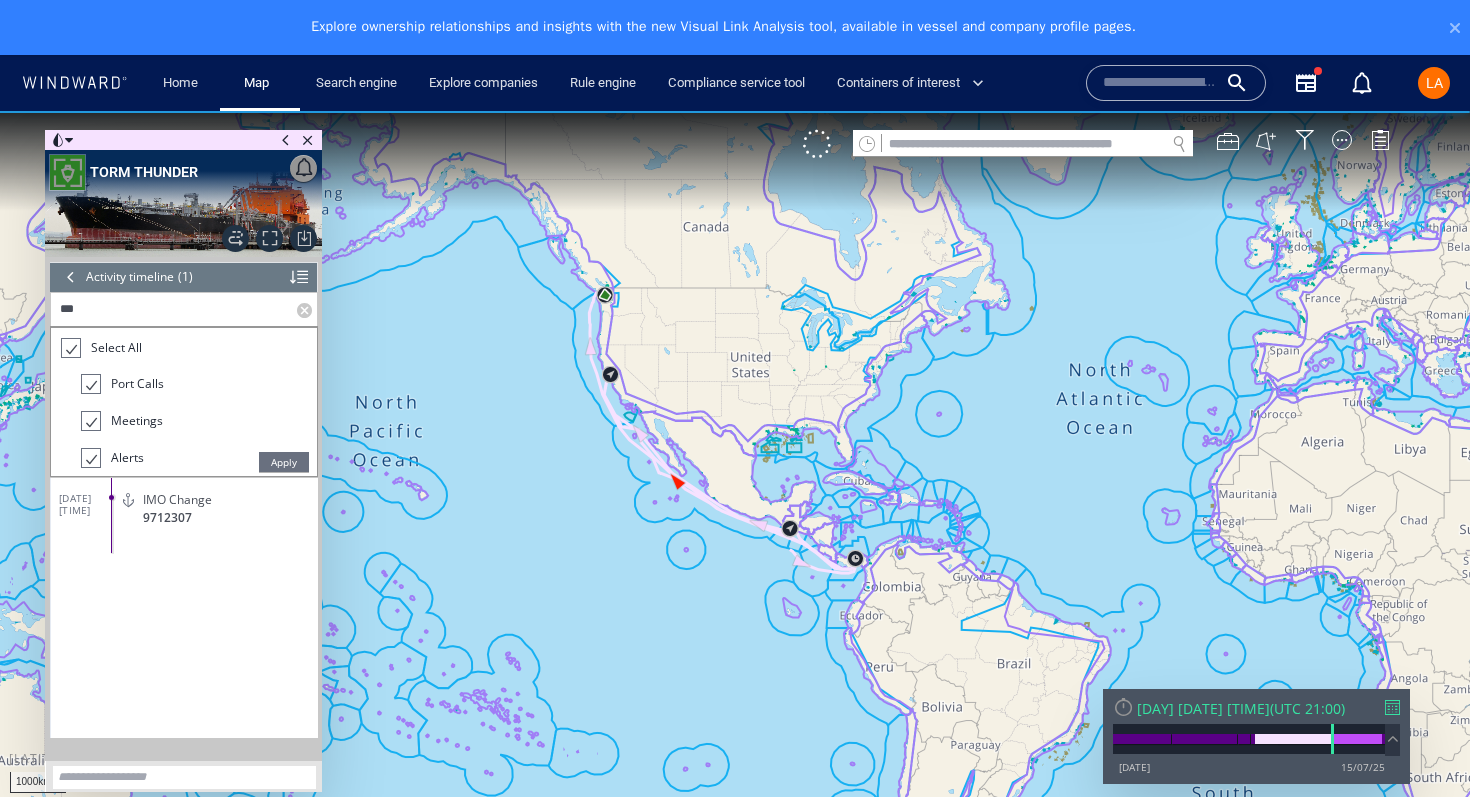 type on "***" 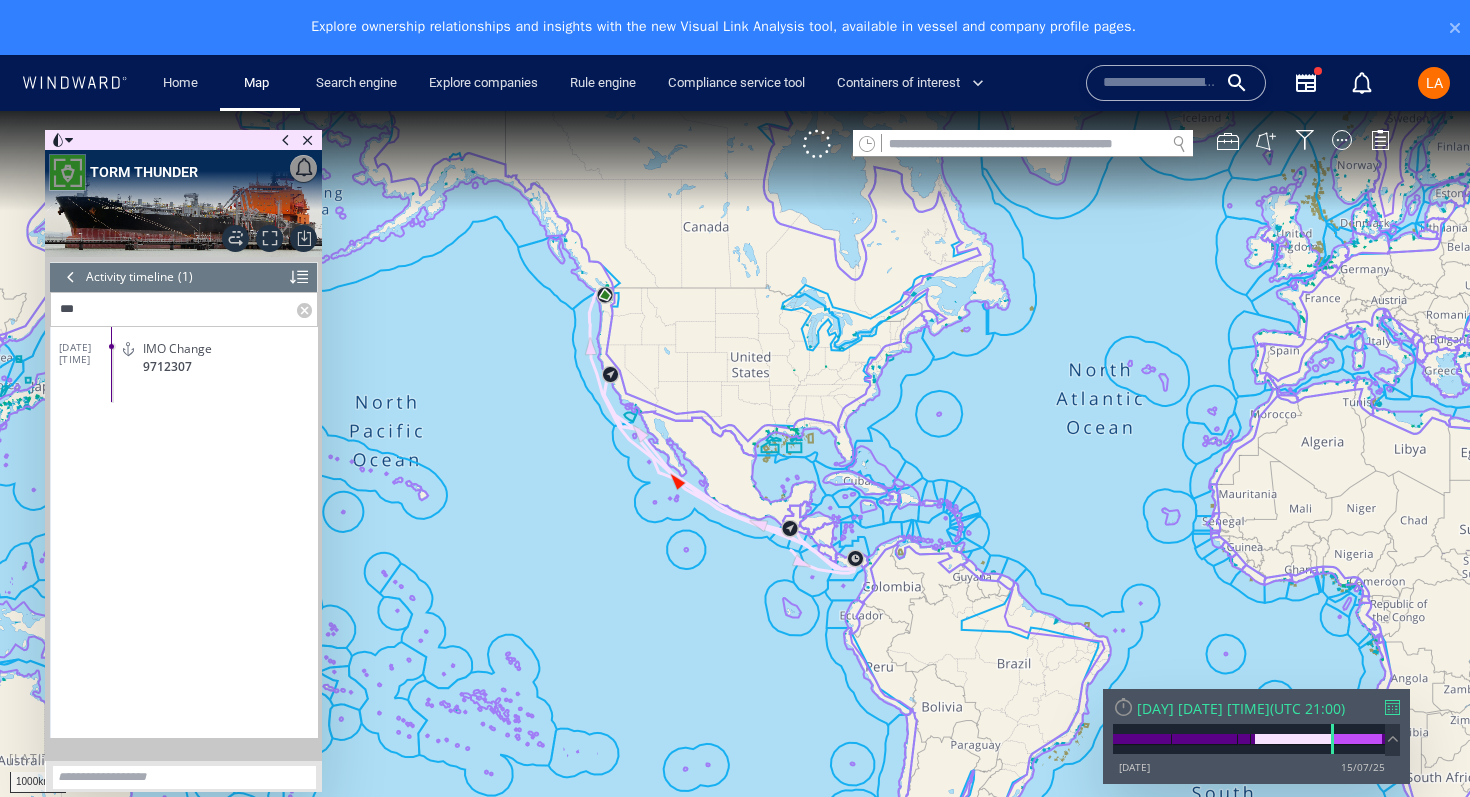 click at bounding box center [307, 309] 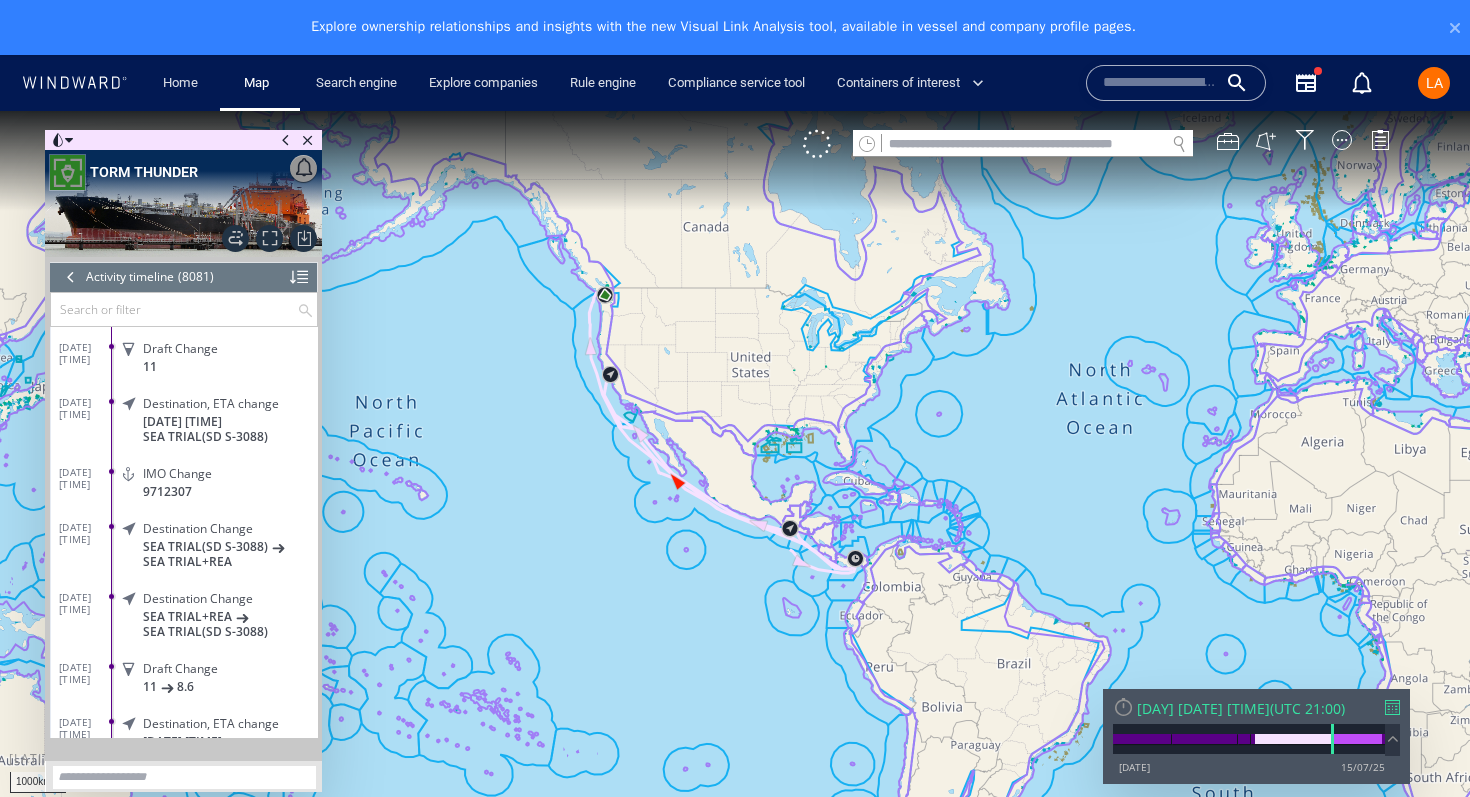 click at bounding box center (71, 277) 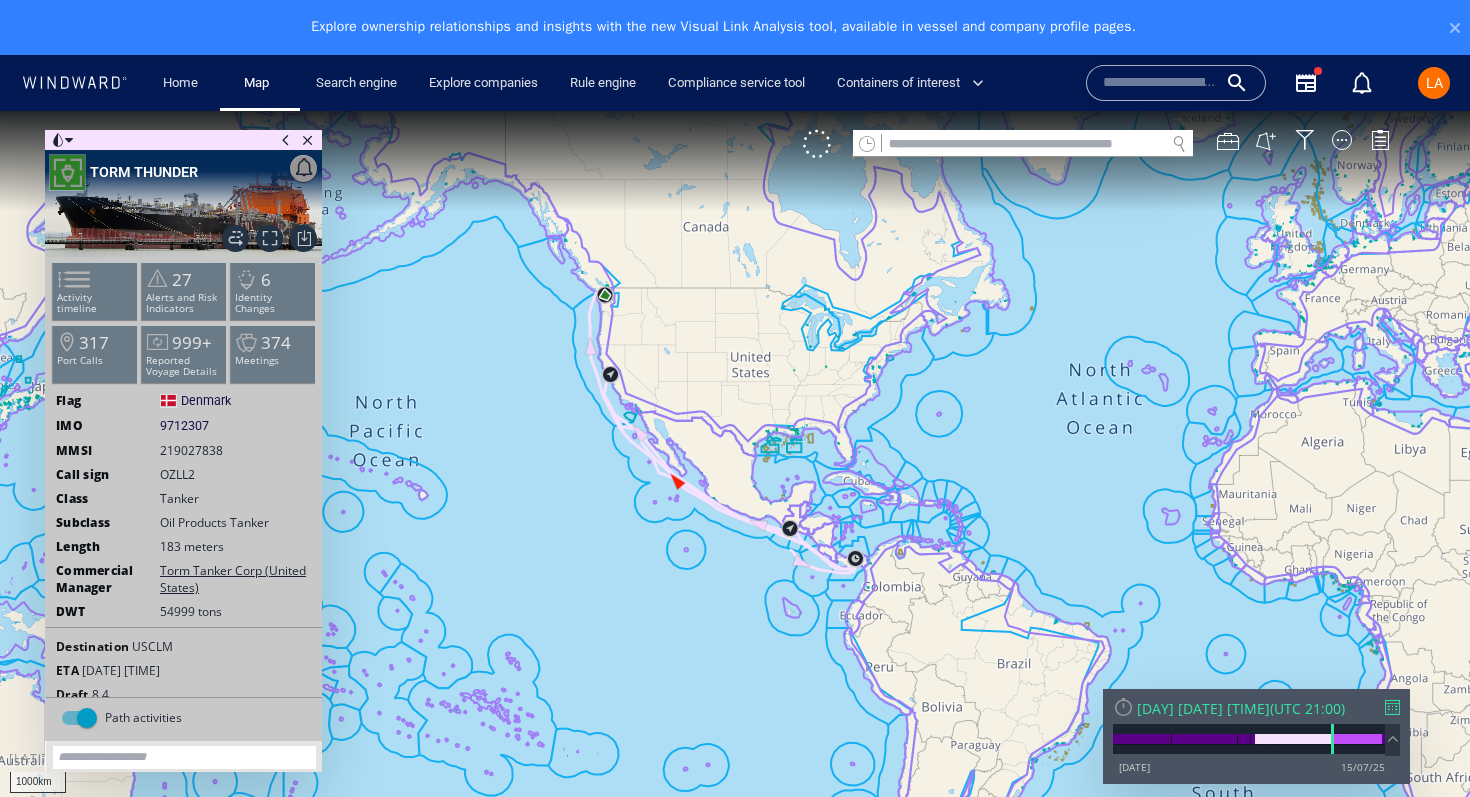 click at bounding box center (1123, 706) 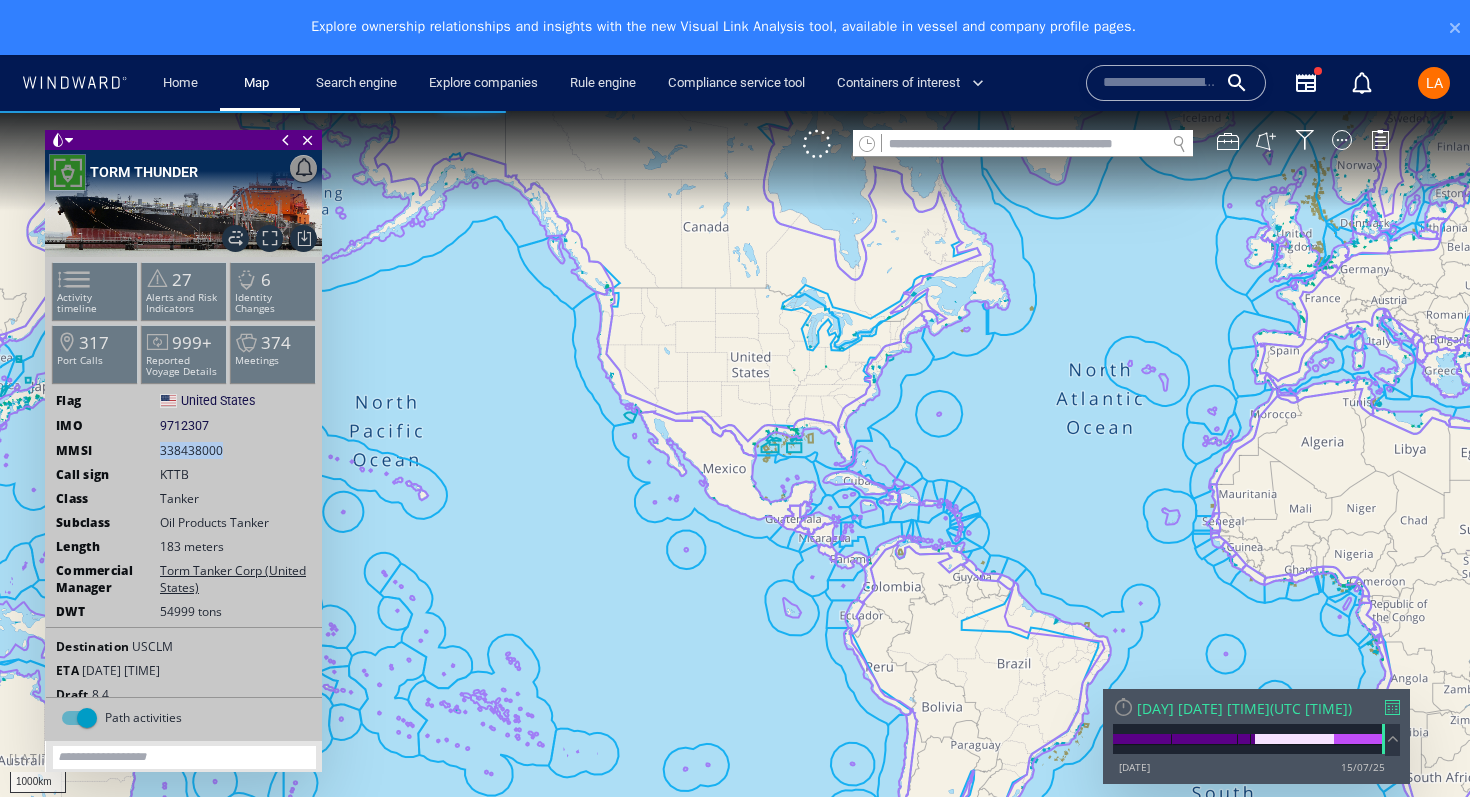 drag, startPoint x: 226, startPoint y: 456, endPoint x: 156, endPoint y: 450, distance: 70.256676 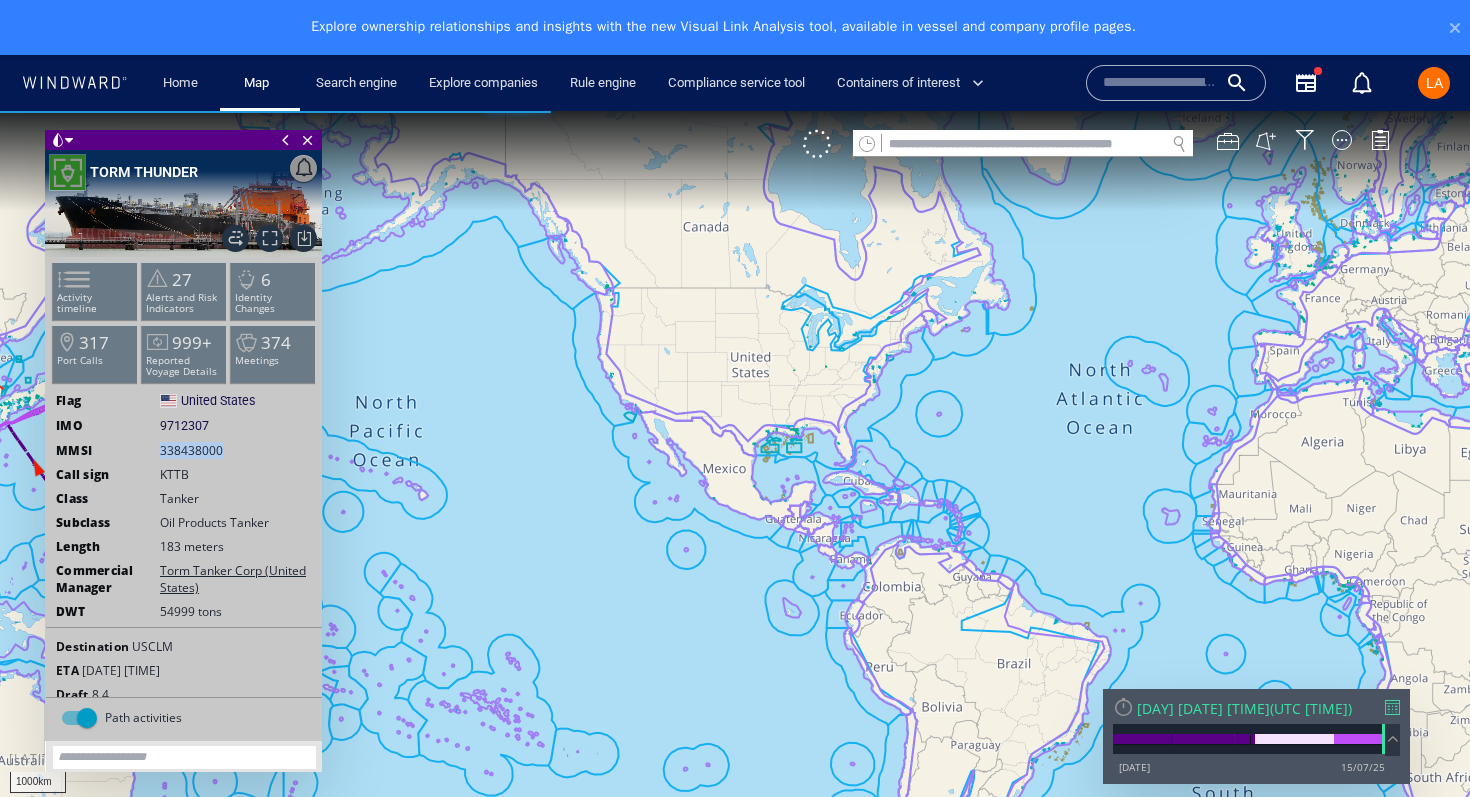 copy on "338438000" 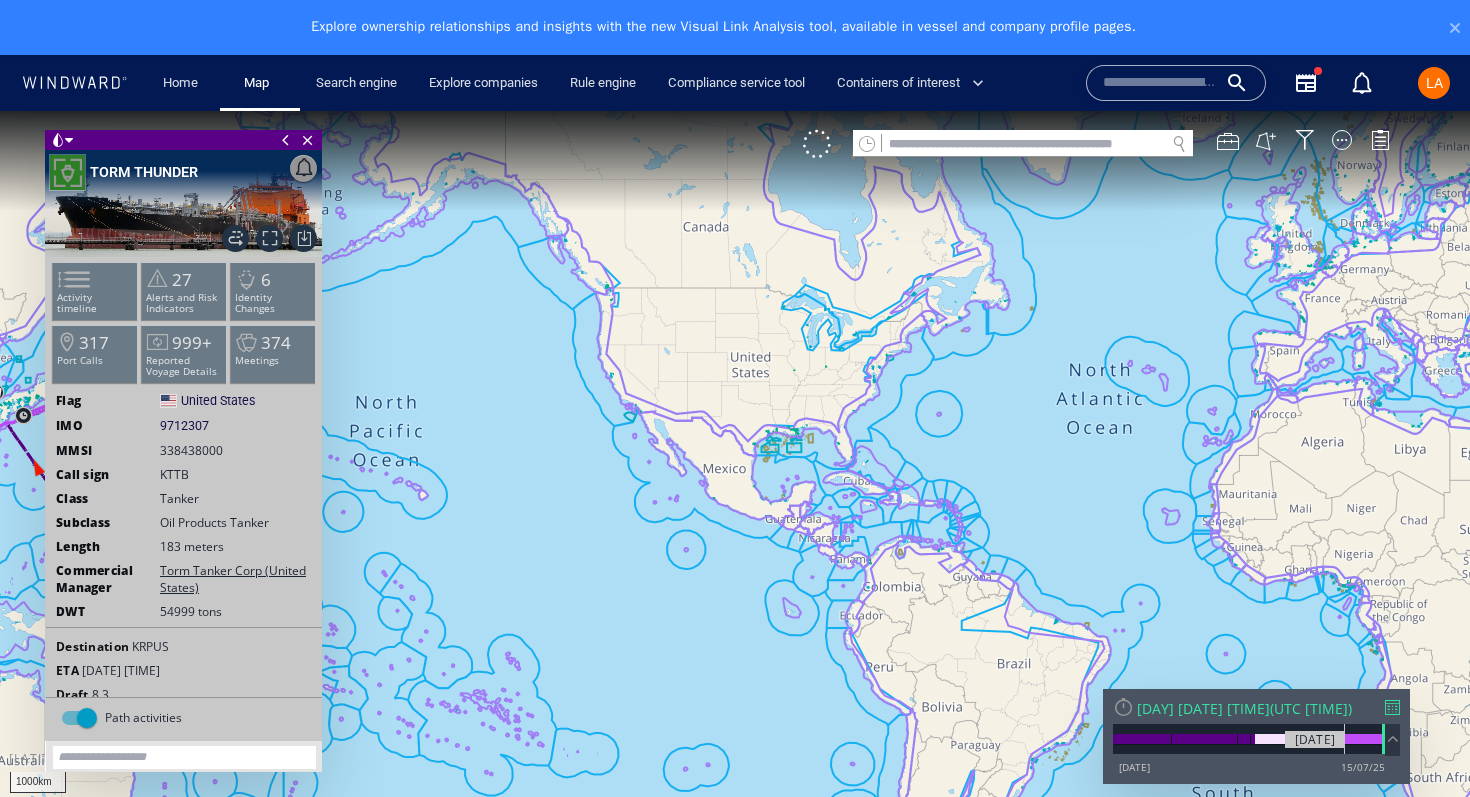 click at bounding box center (1249, 739) 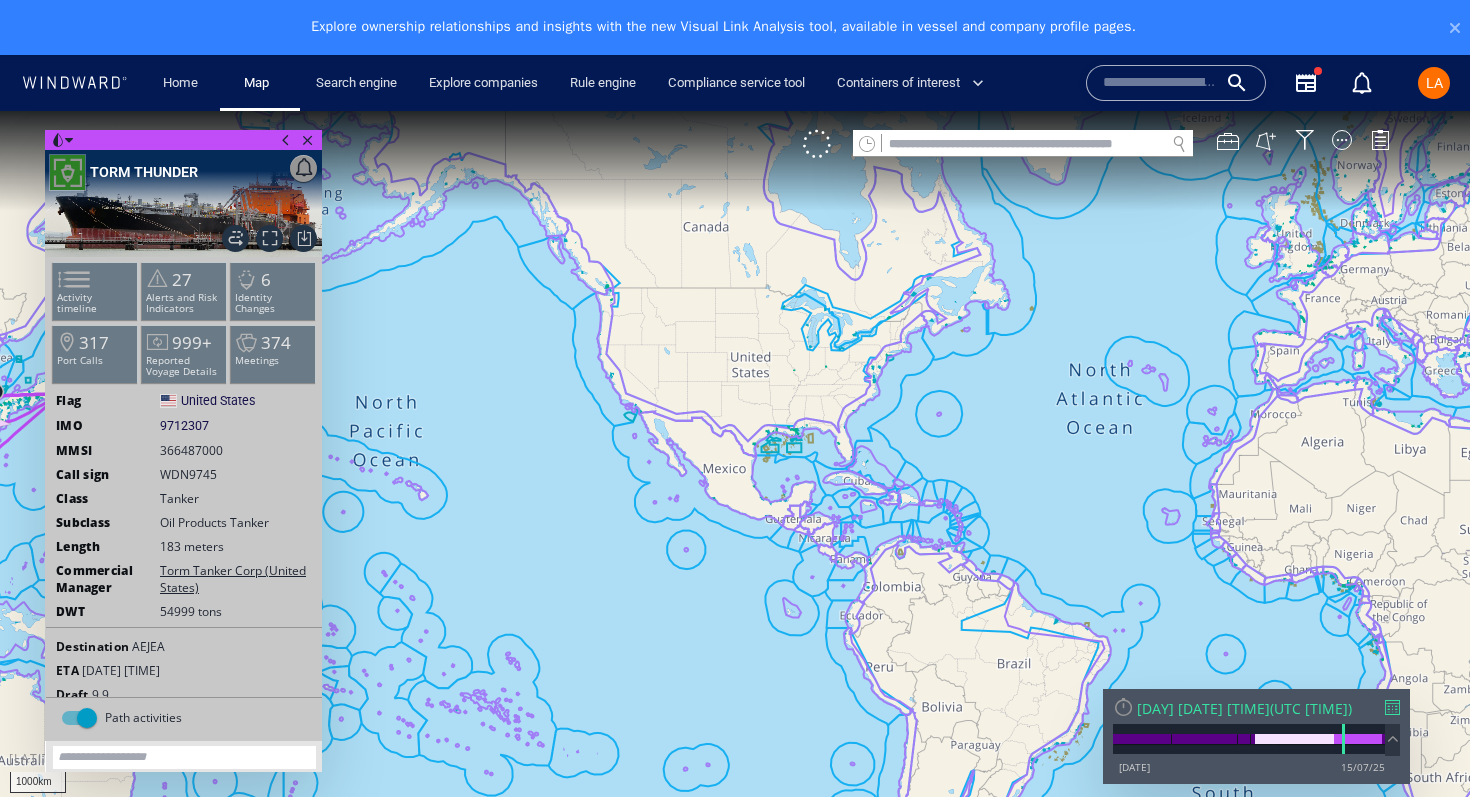 click at bounding box center (735, 471) 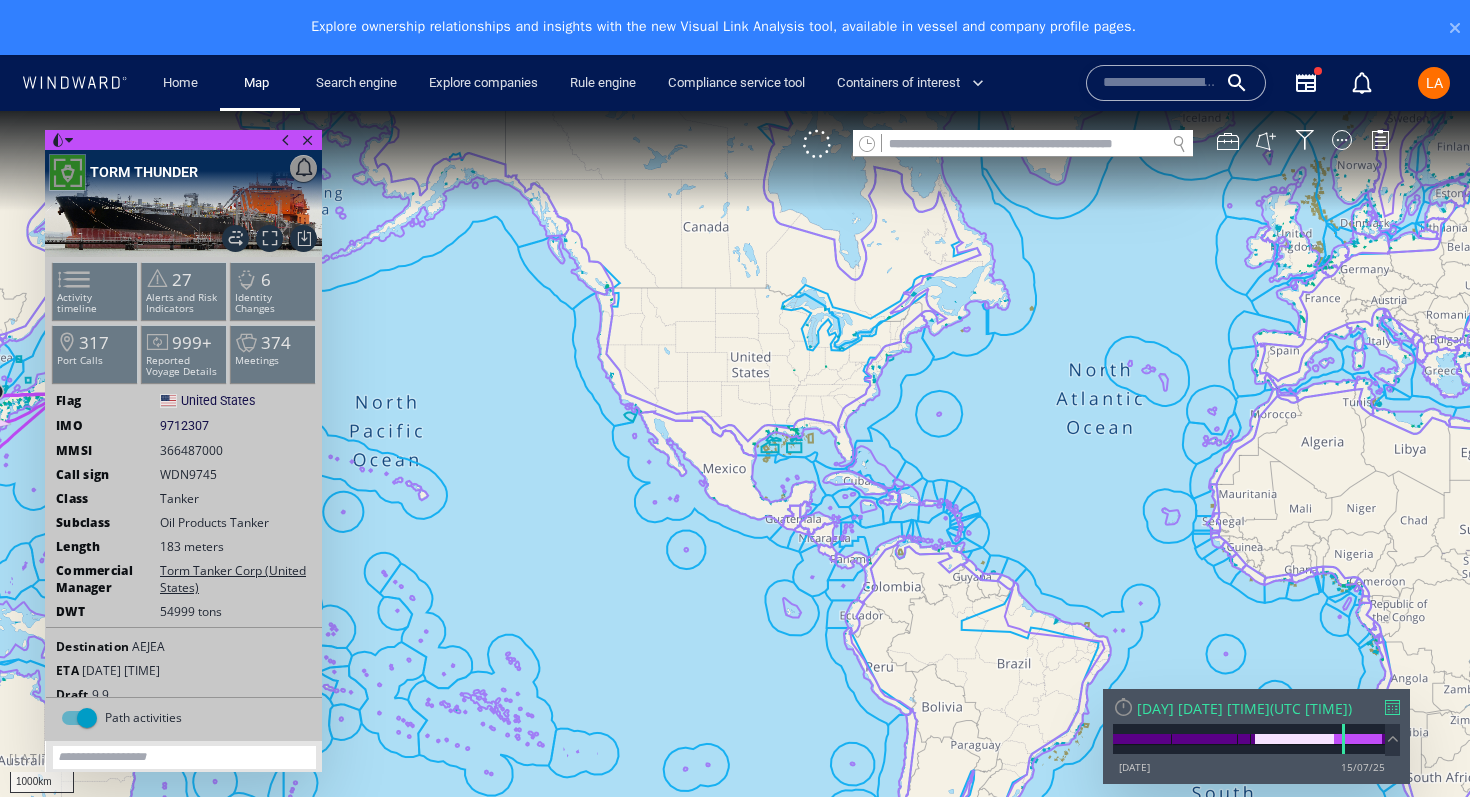 drag, startPoint x: 1140, startPoint y: 566, endPoint x: 1467, endPoint y: 658, distance: 339.69547 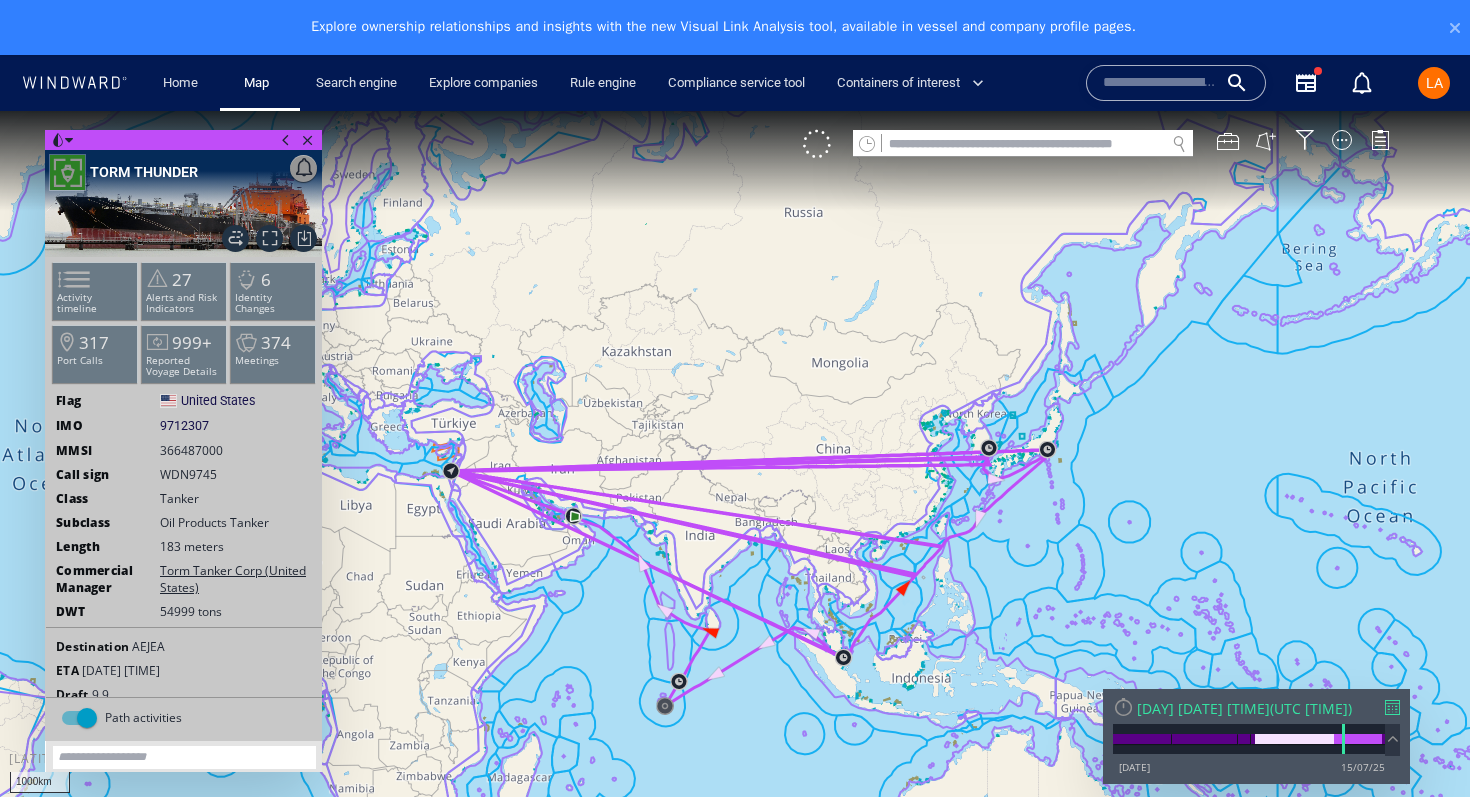 drag, startPoint x: 359, startPoint y: 258, endPoint x: 1026, endPoint y: 219, distance: 668.1392 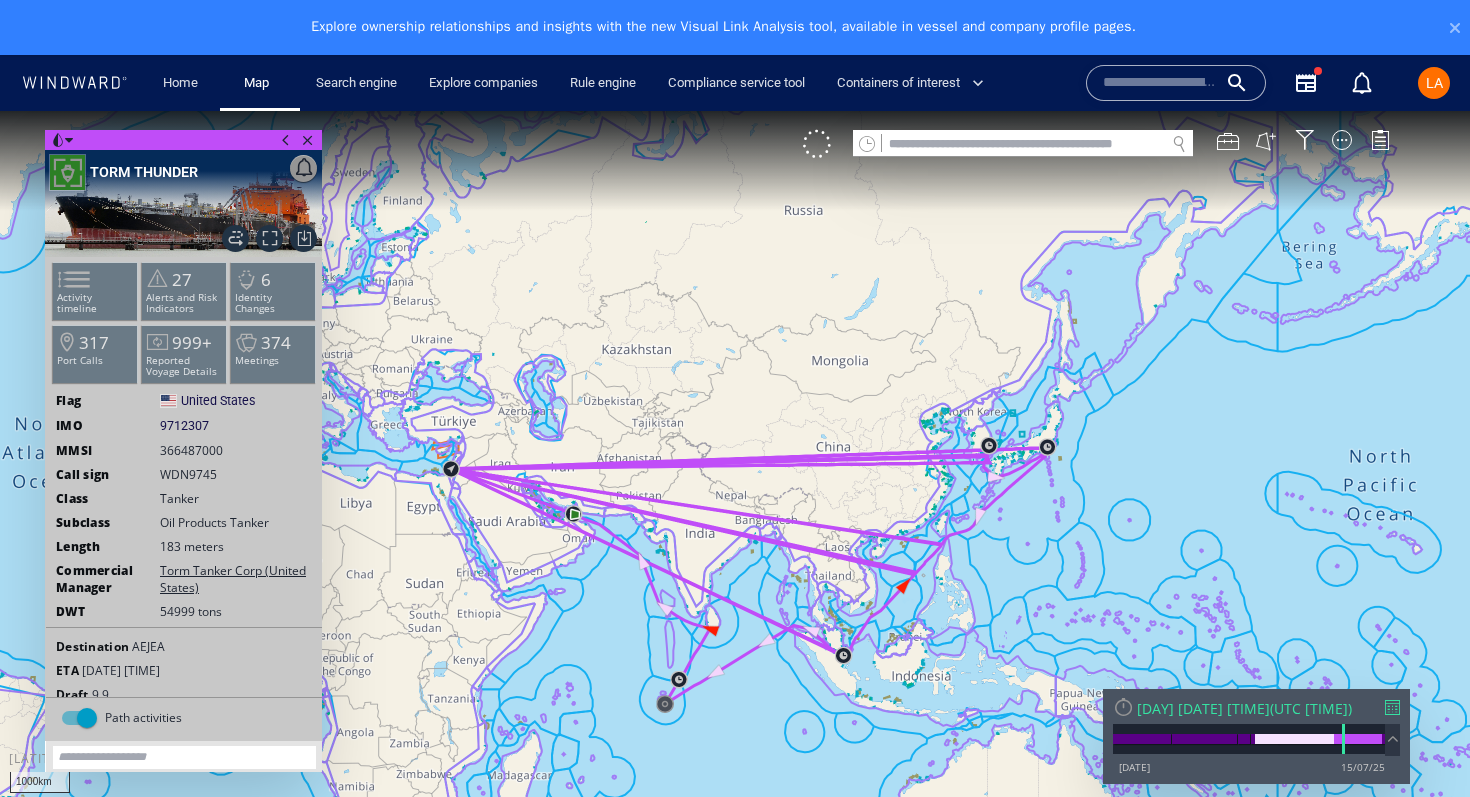 click at bounding box center [1123, 706] 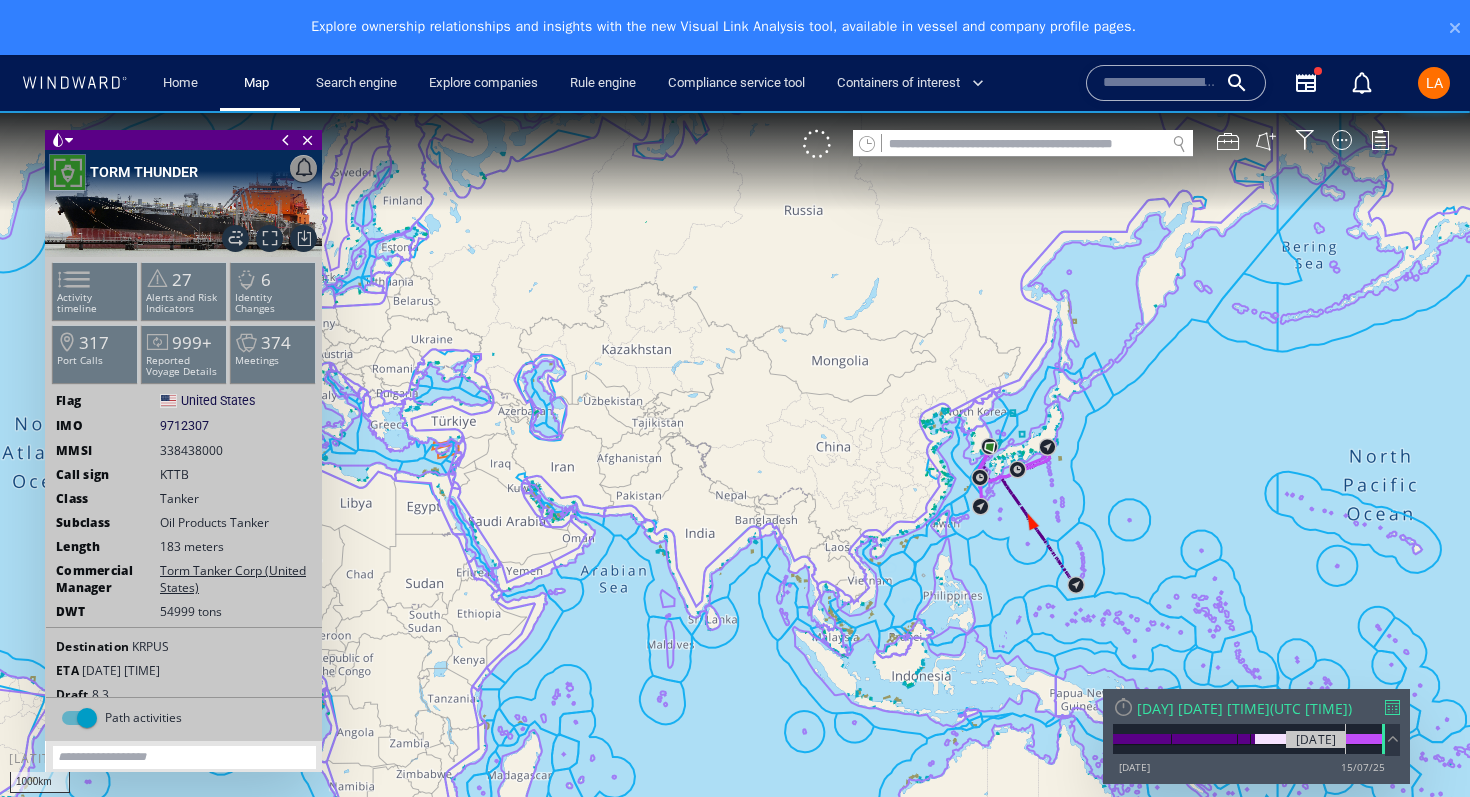 click at bounding box center [1249, 739] 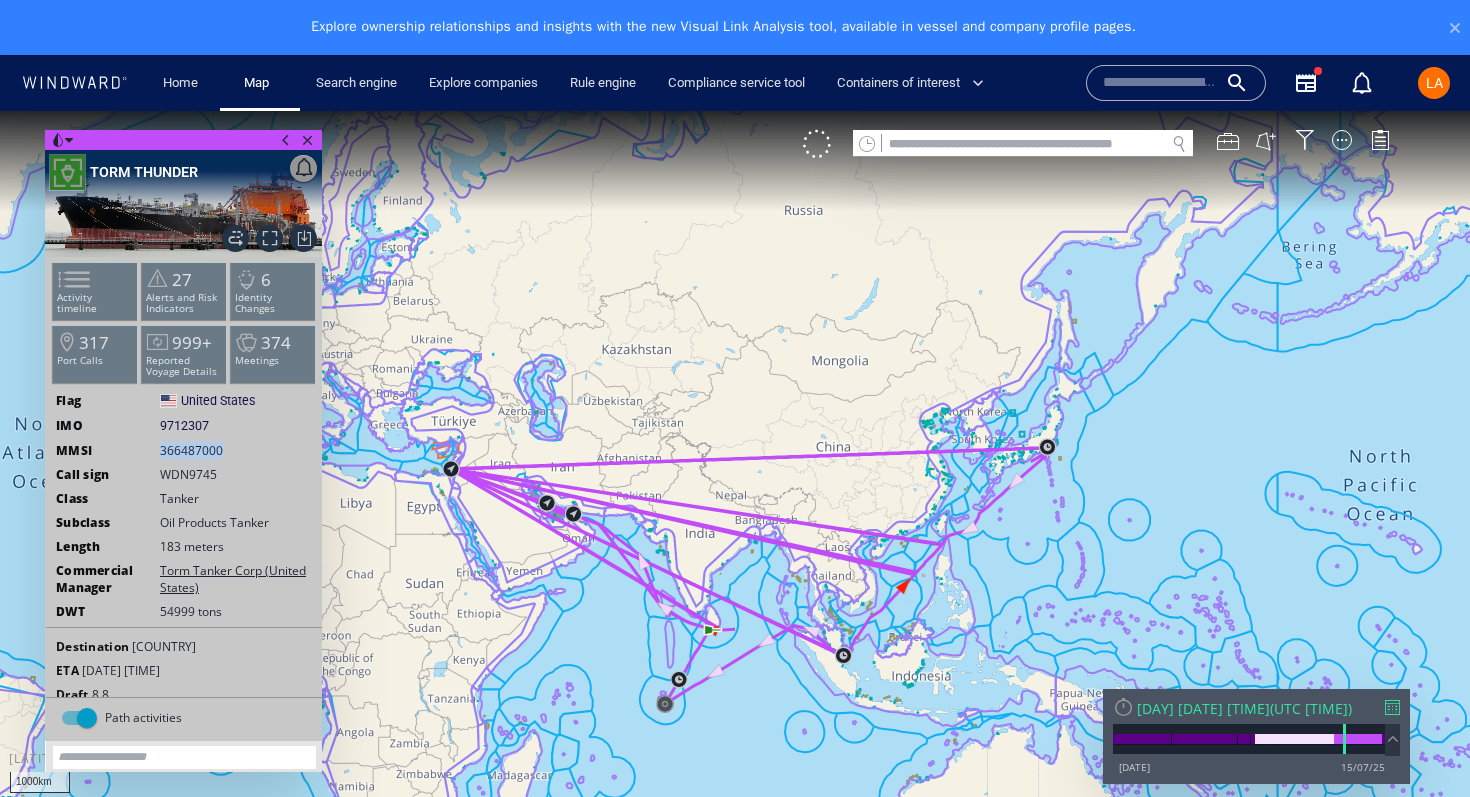 drag, startPoint x: 228, startPoint y: 450, endPoint x: 144, endPoint y: 450, distance: 84 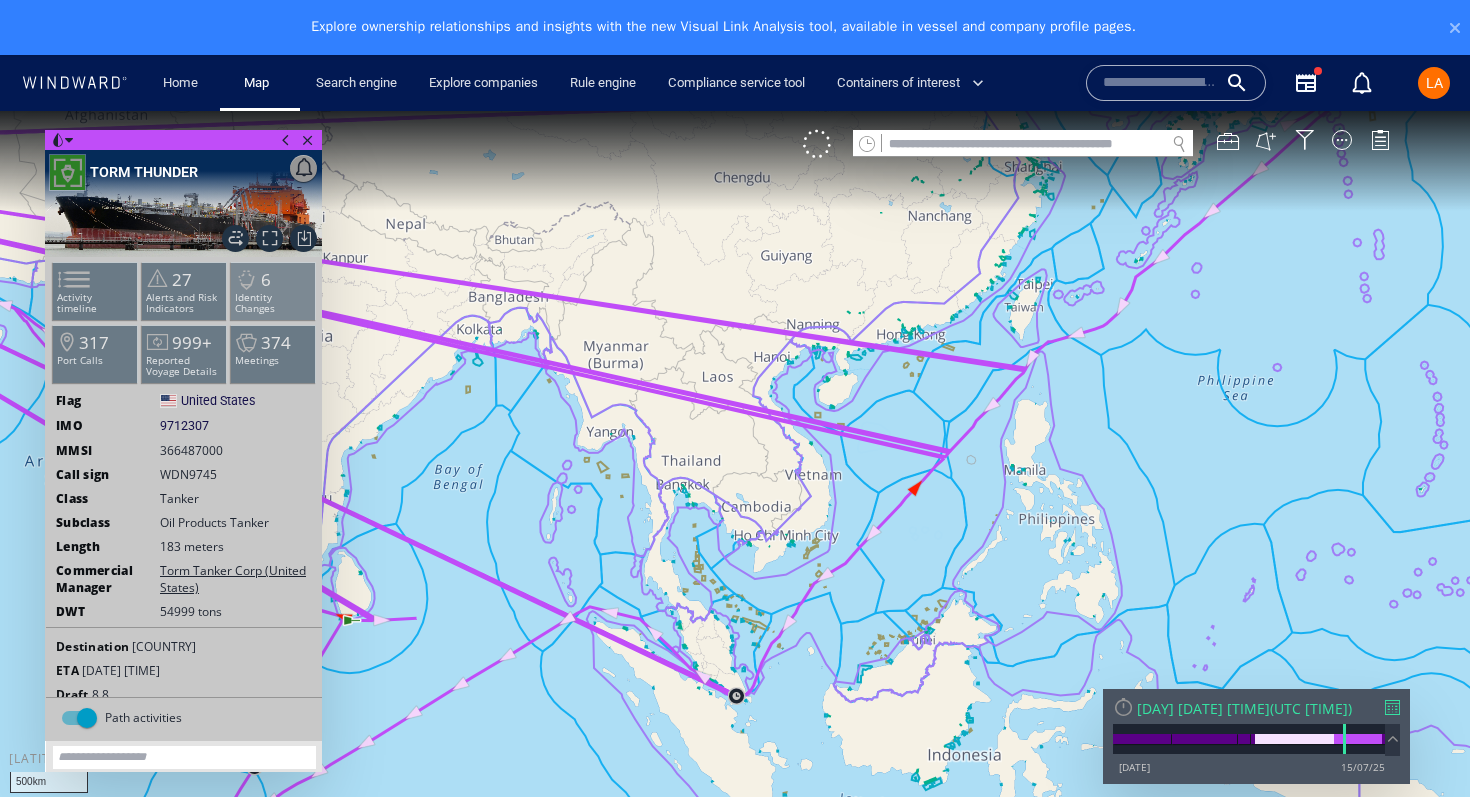 click on "Identity Changes" at bounding box center (273, 303) 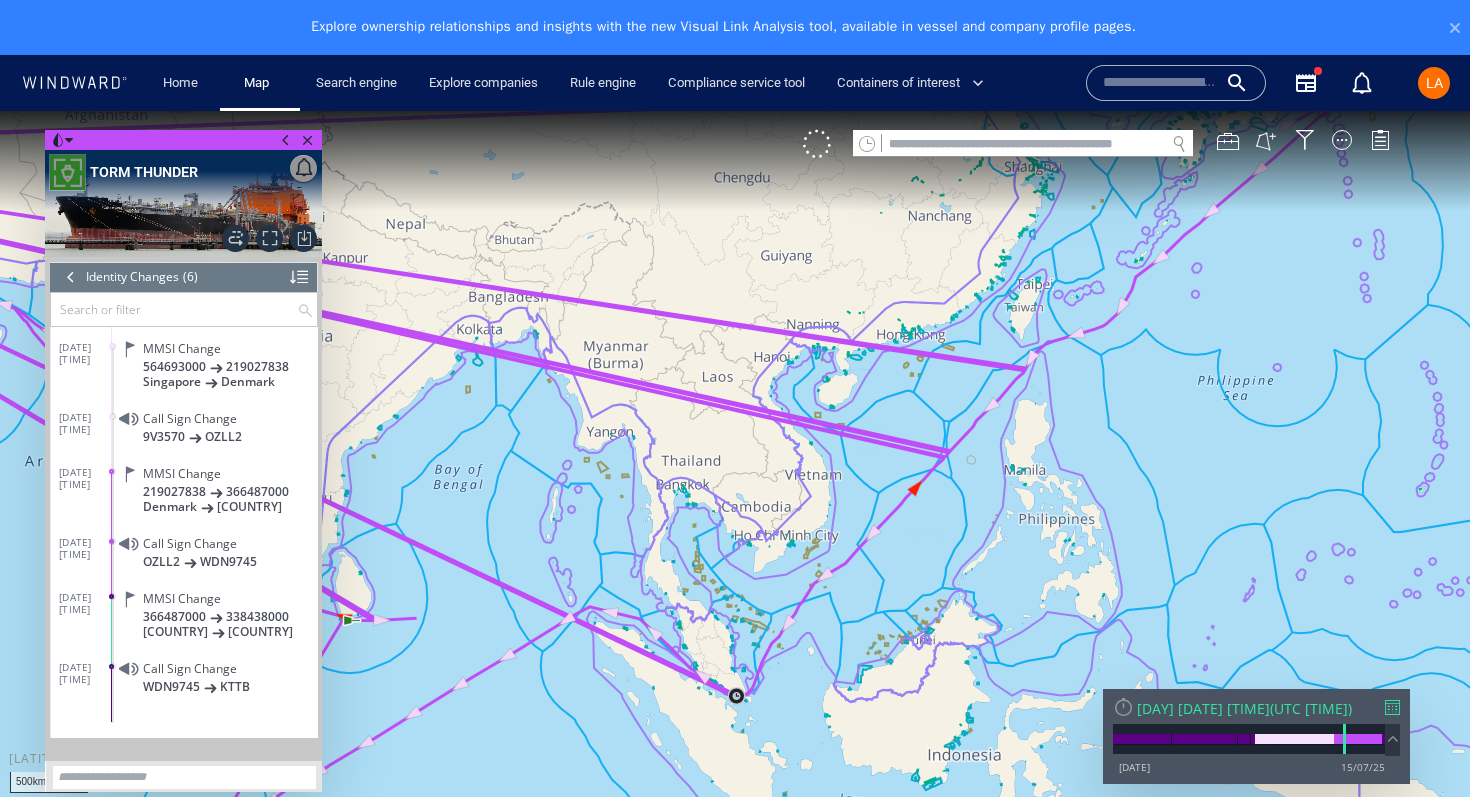click at bounding box center (286, 140) 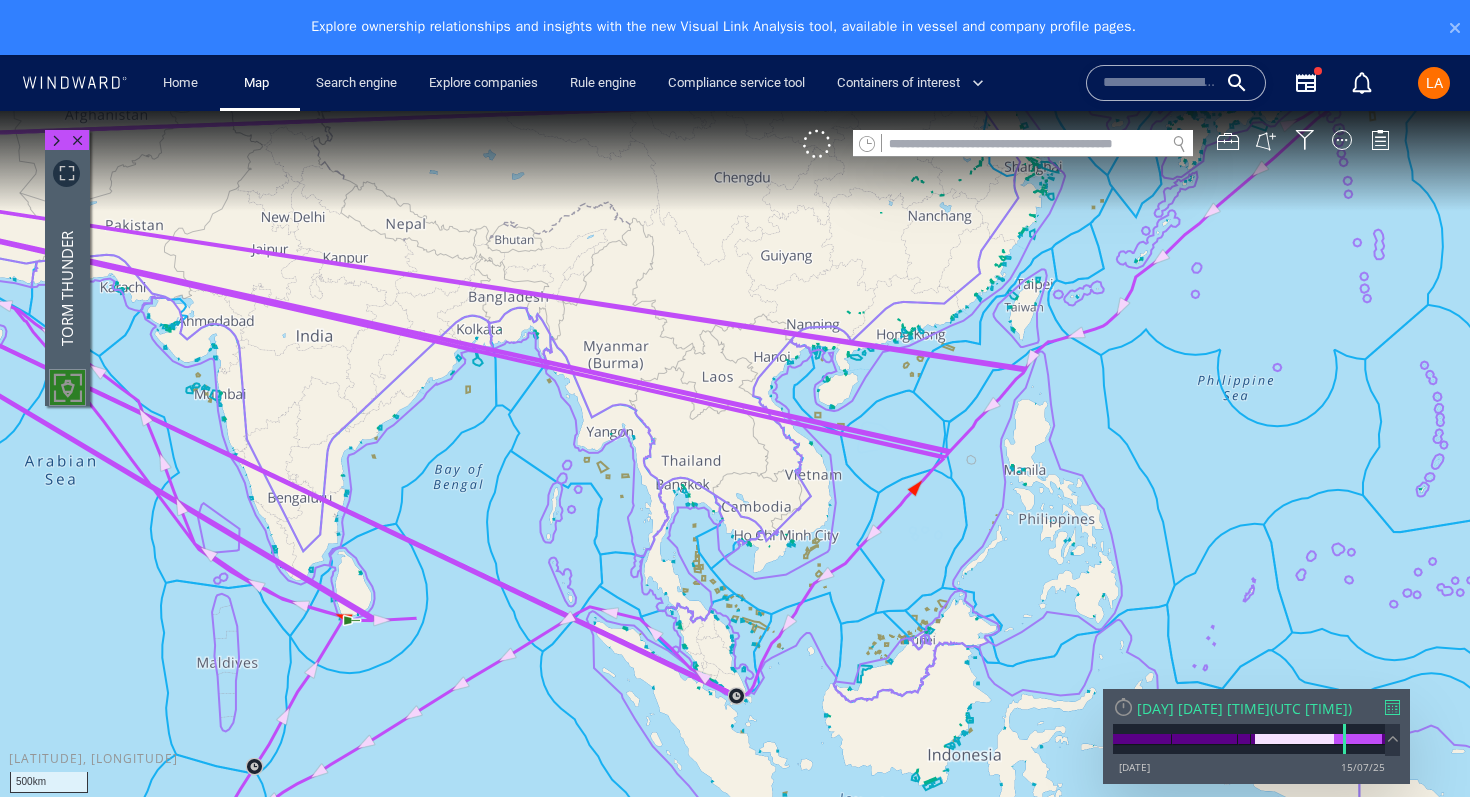 click at bounding box center (56, 141) 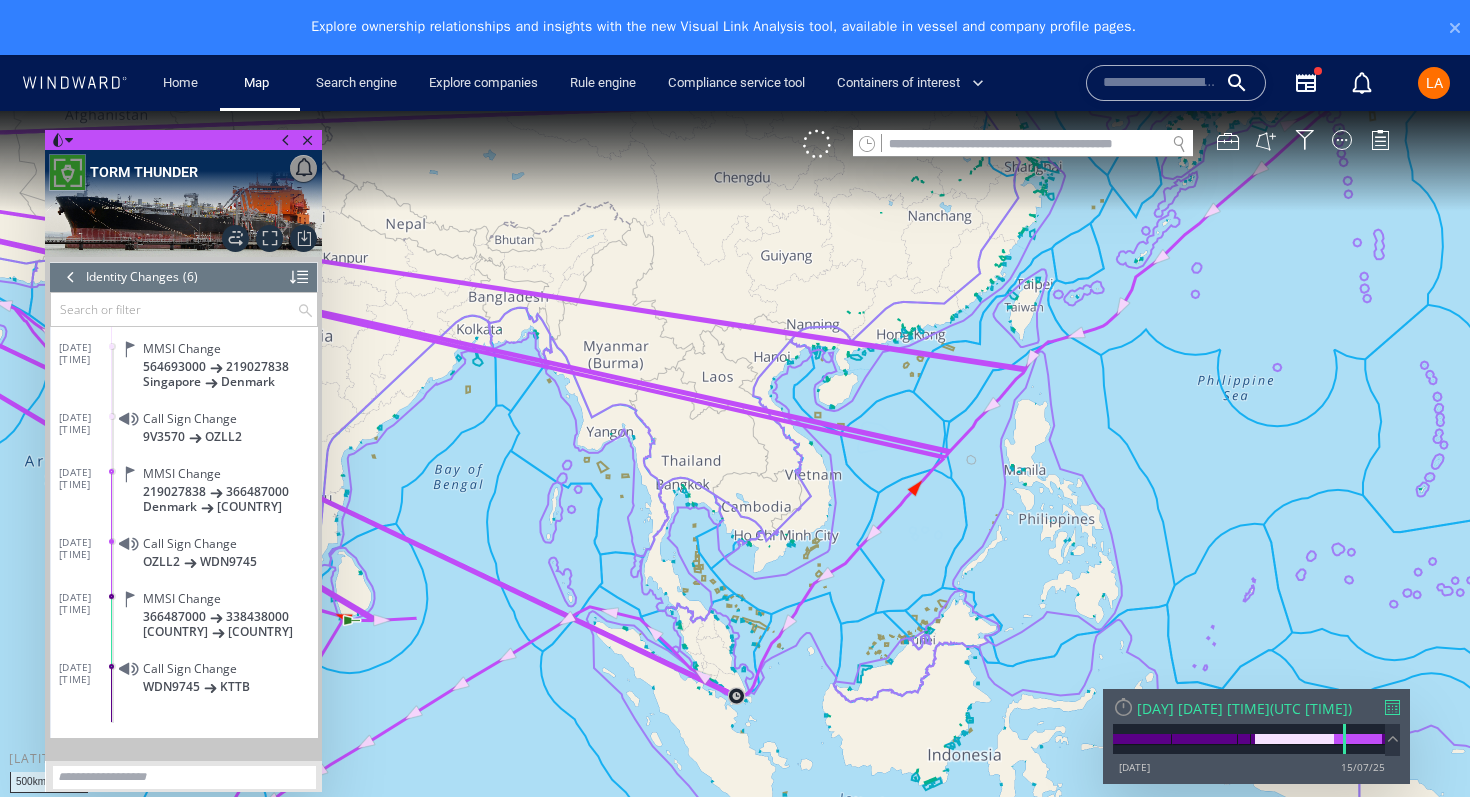 click at bounding box center (71, 277) 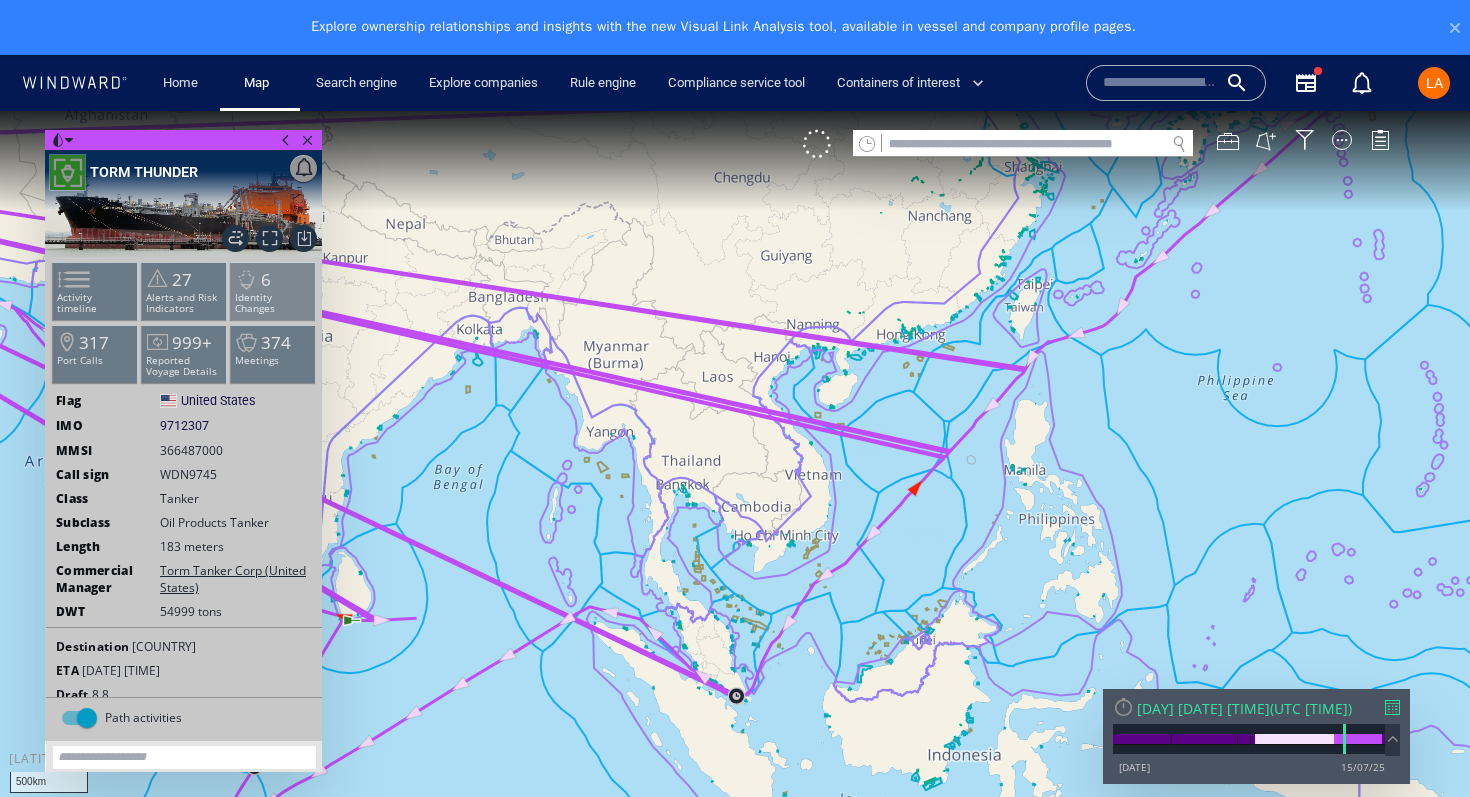 click on "6" at bounding box center (266, 279) 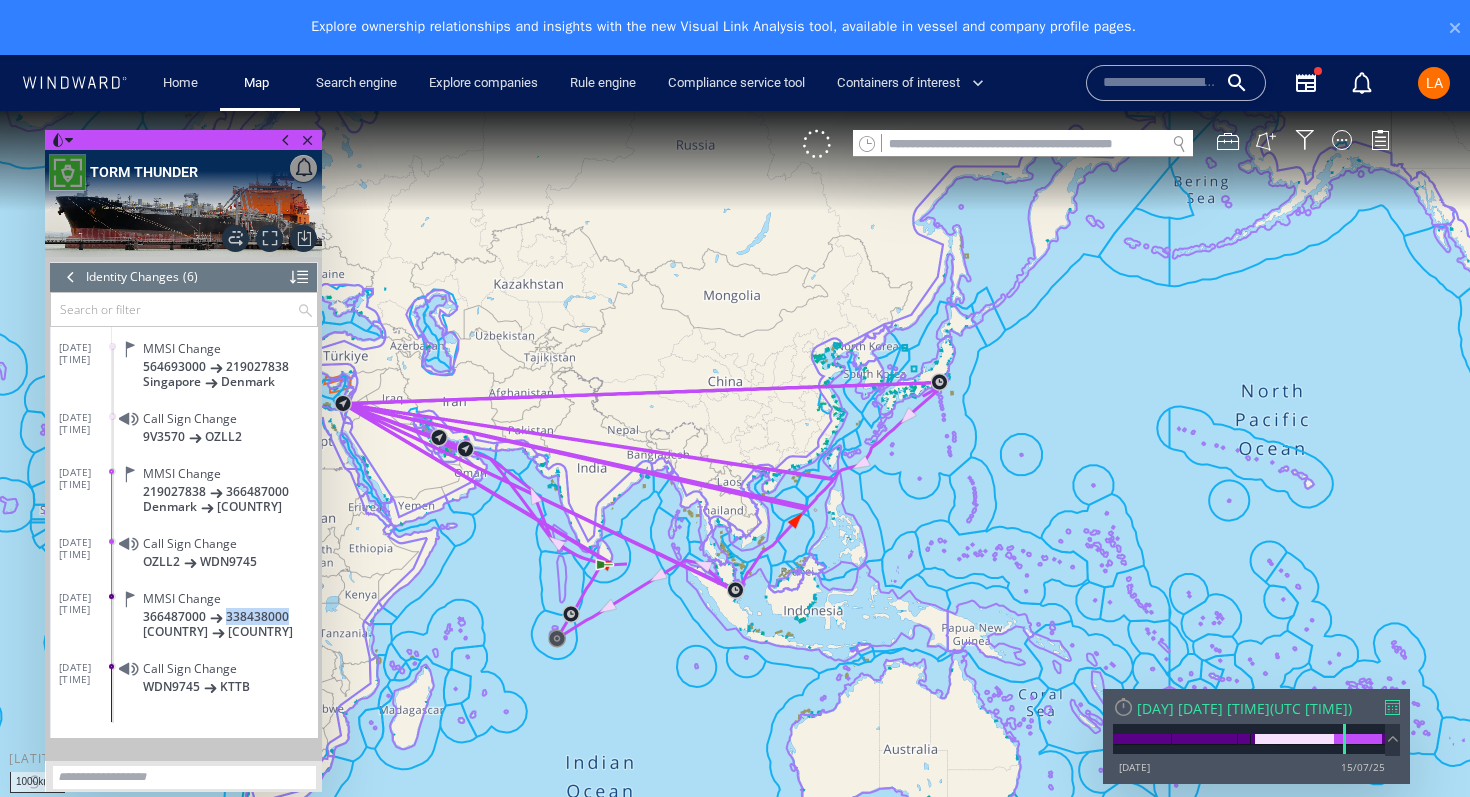 drag, startPoint x: 294, startPoint y: 617, endPoint x: 218, endPoint y: 618, distance: 76.00658 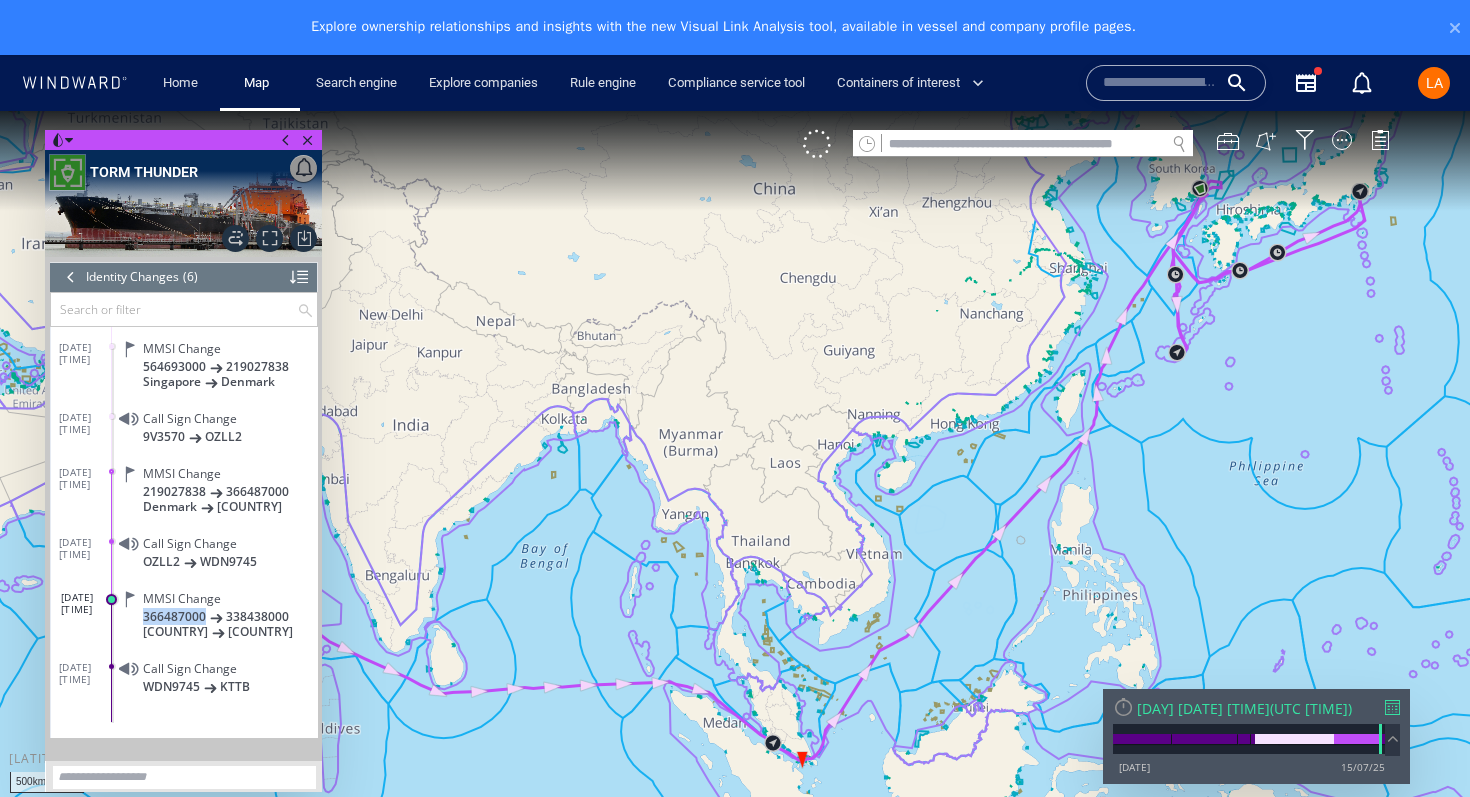 drag, startPoint x: 211, startPoint y: 620, endPoint x: 141, endPoint y: 620, distance: 70 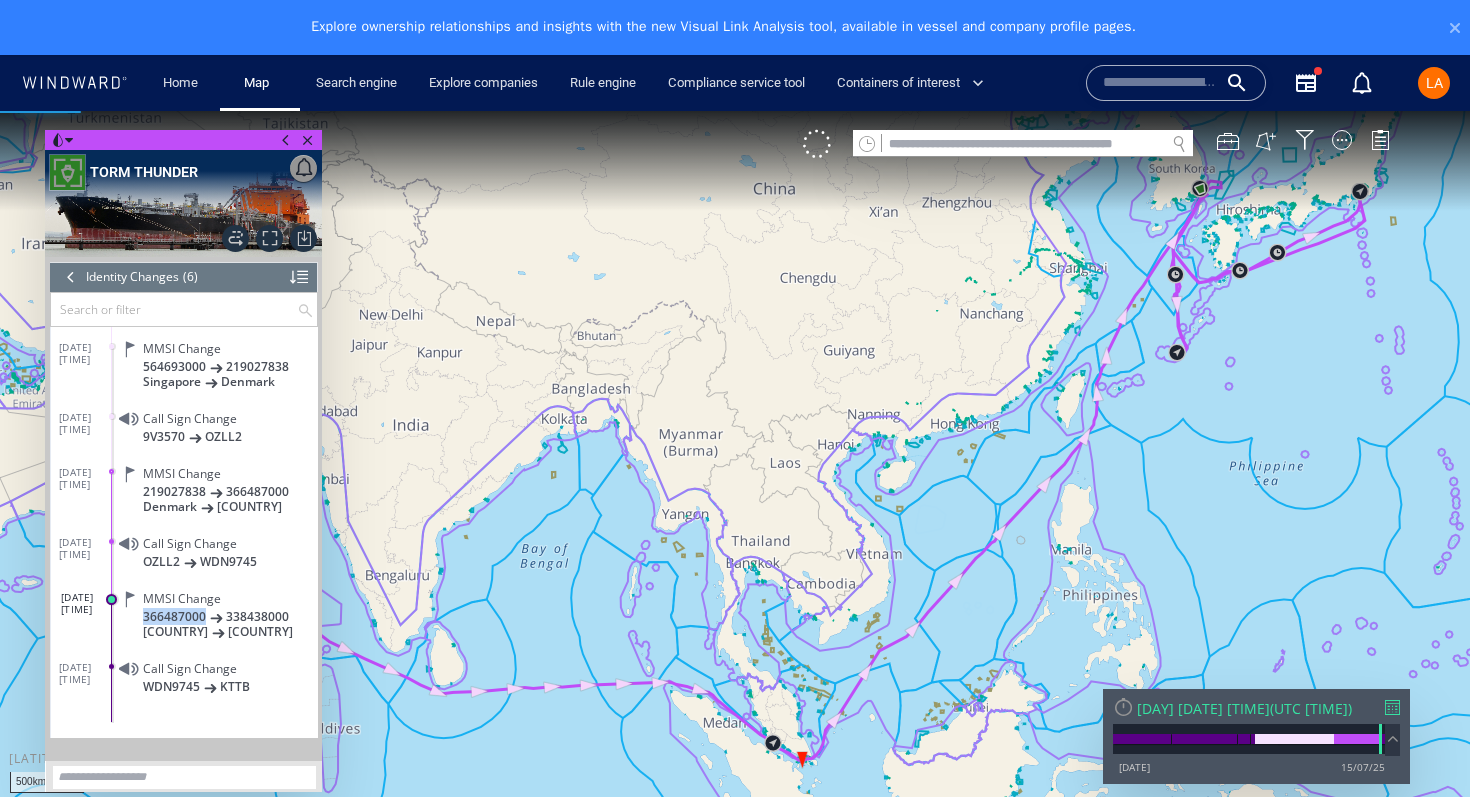 copy on "366487000" 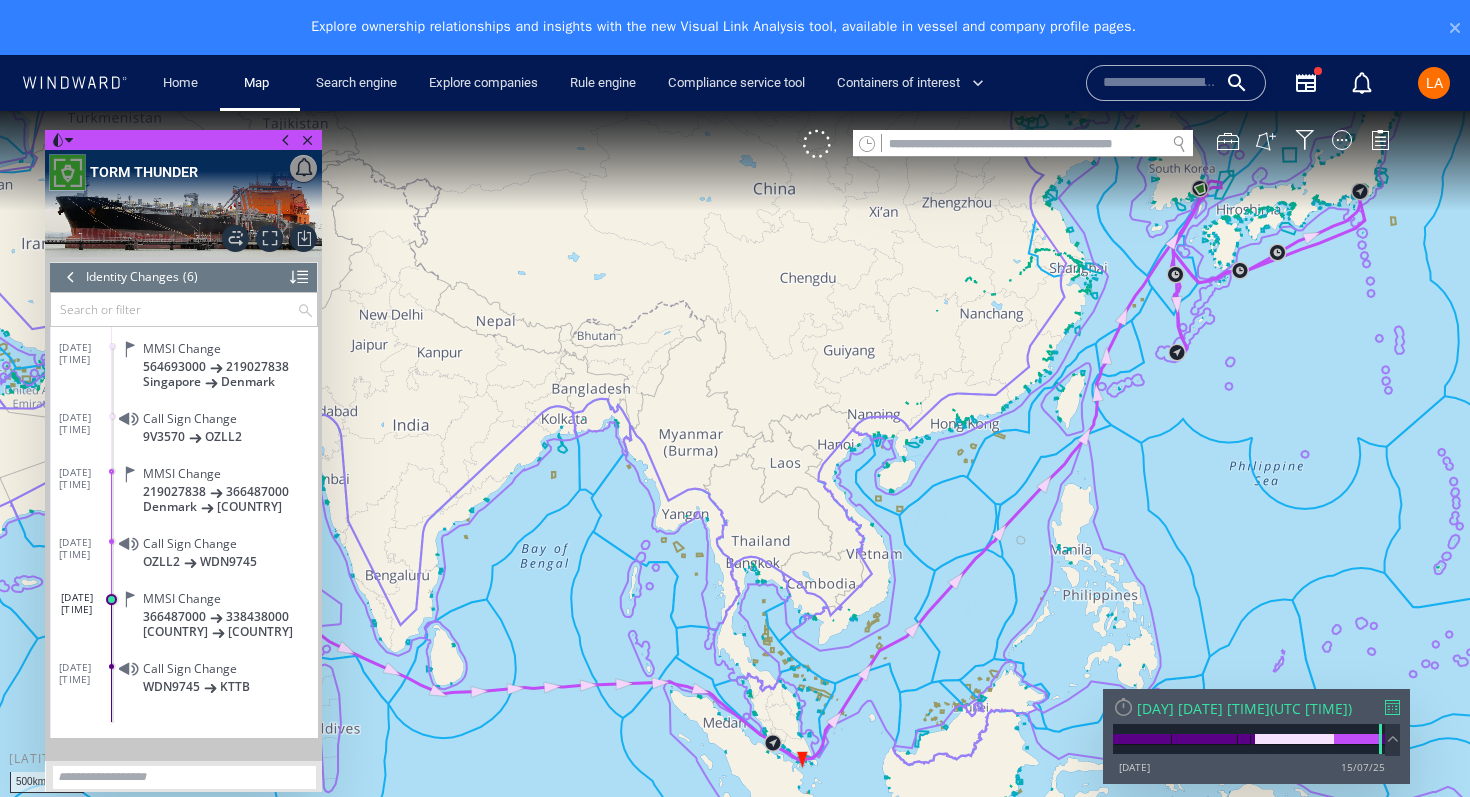 click 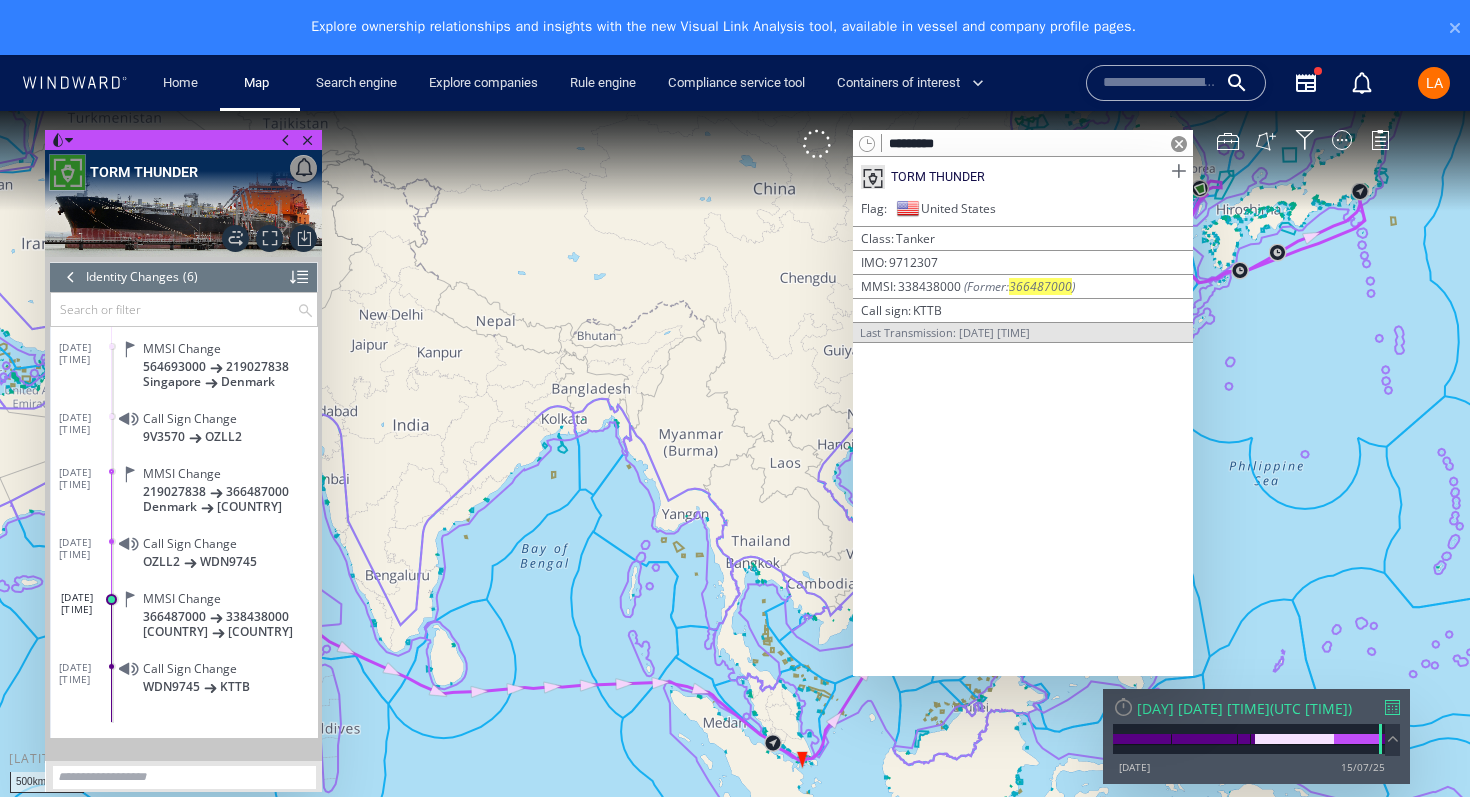 type on "*********" 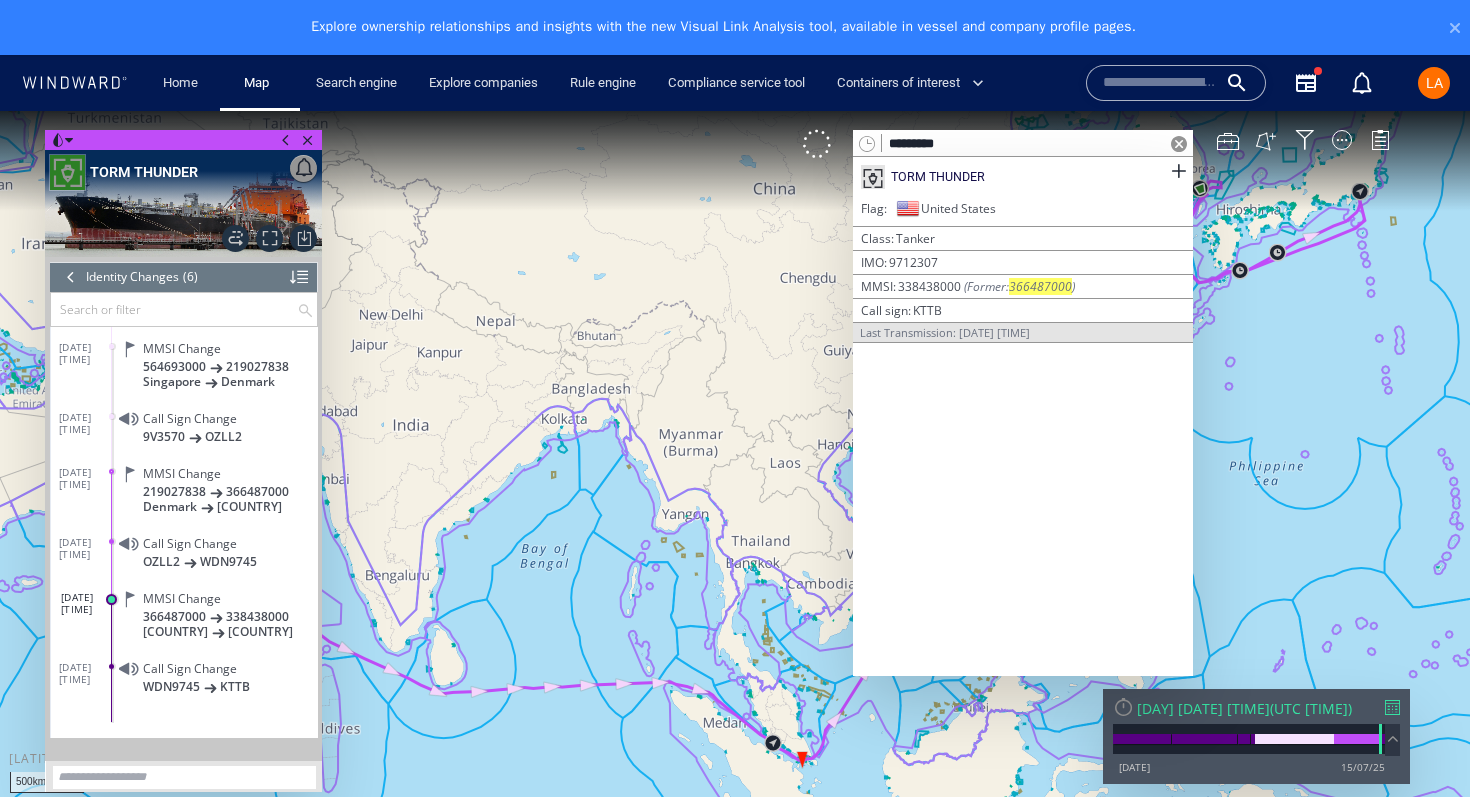 click at bounding box center [1179, 144] 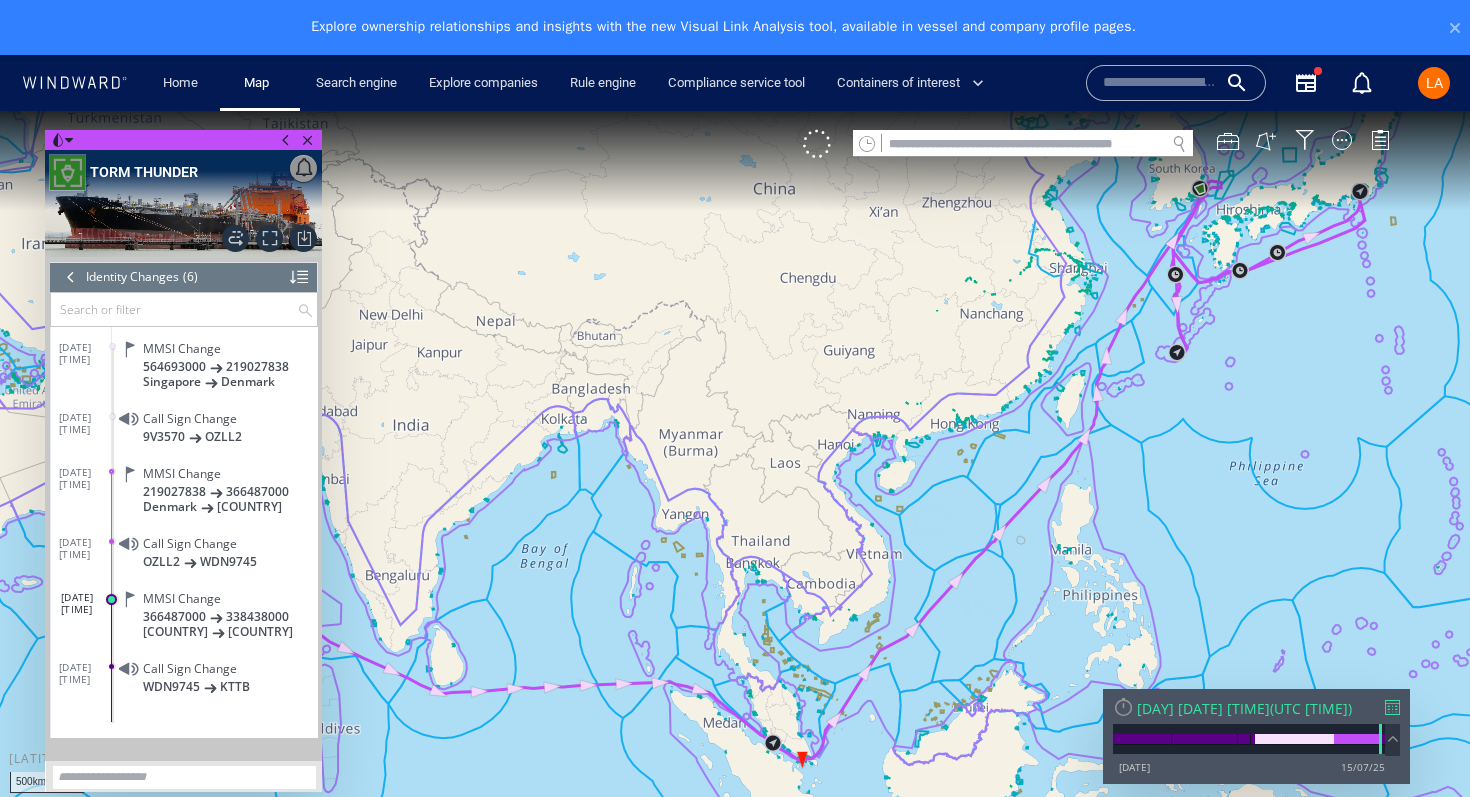 click at bounding box center [71, 277] 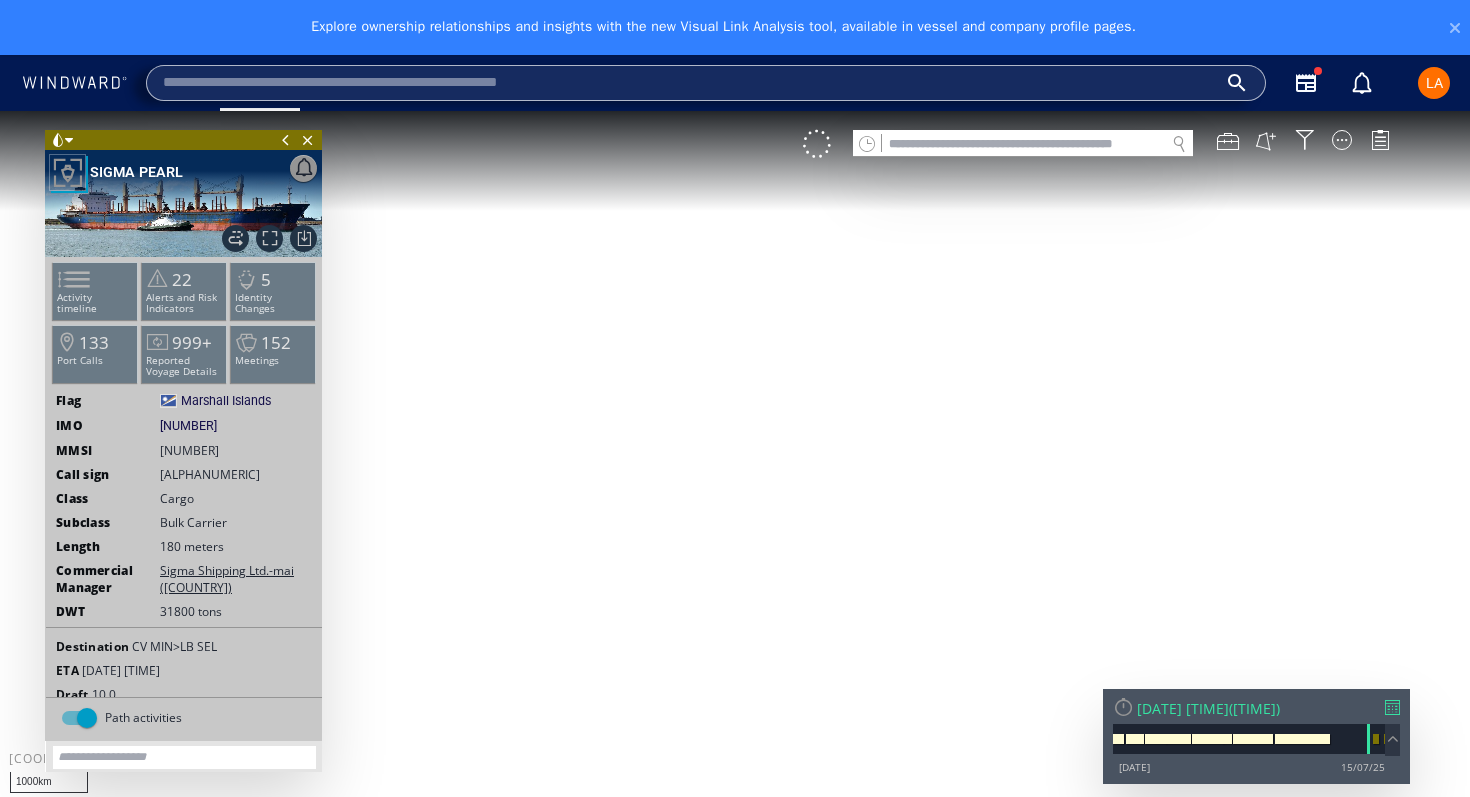 scroll, scrollTop: 0, scrollLeft: 0, axis: both 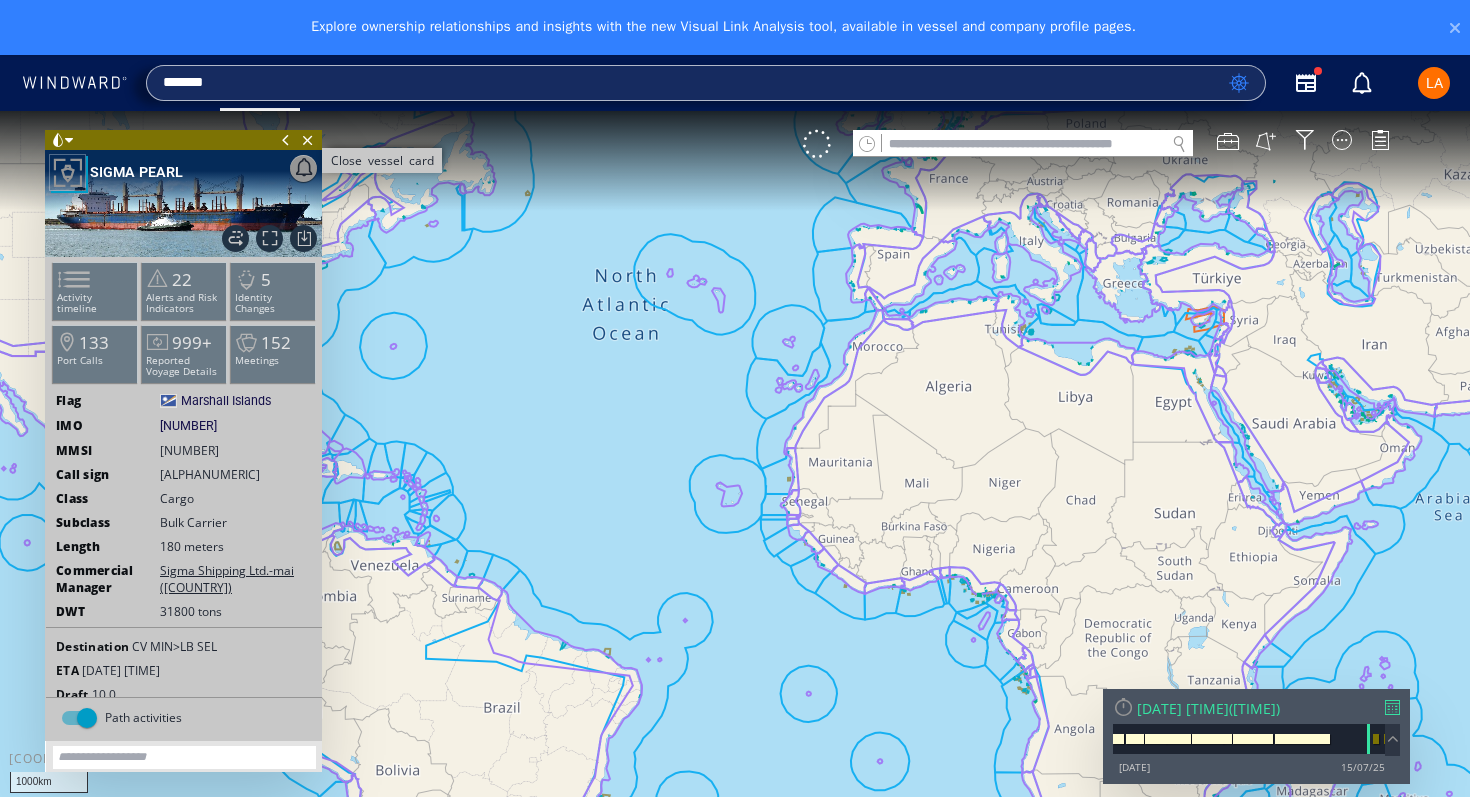 type on "*******" 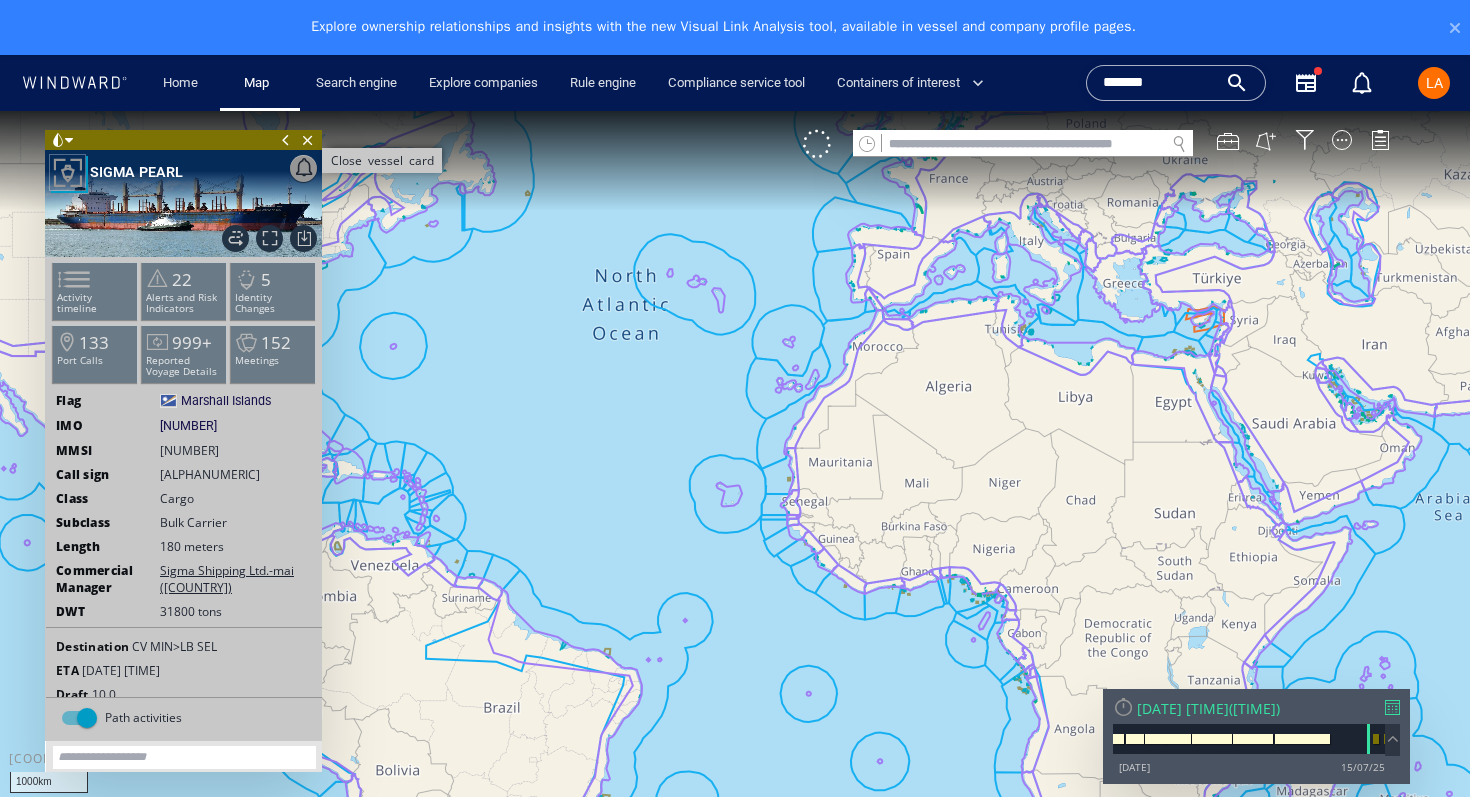 click on "Close vessel card" at bounding box center (308, 140) 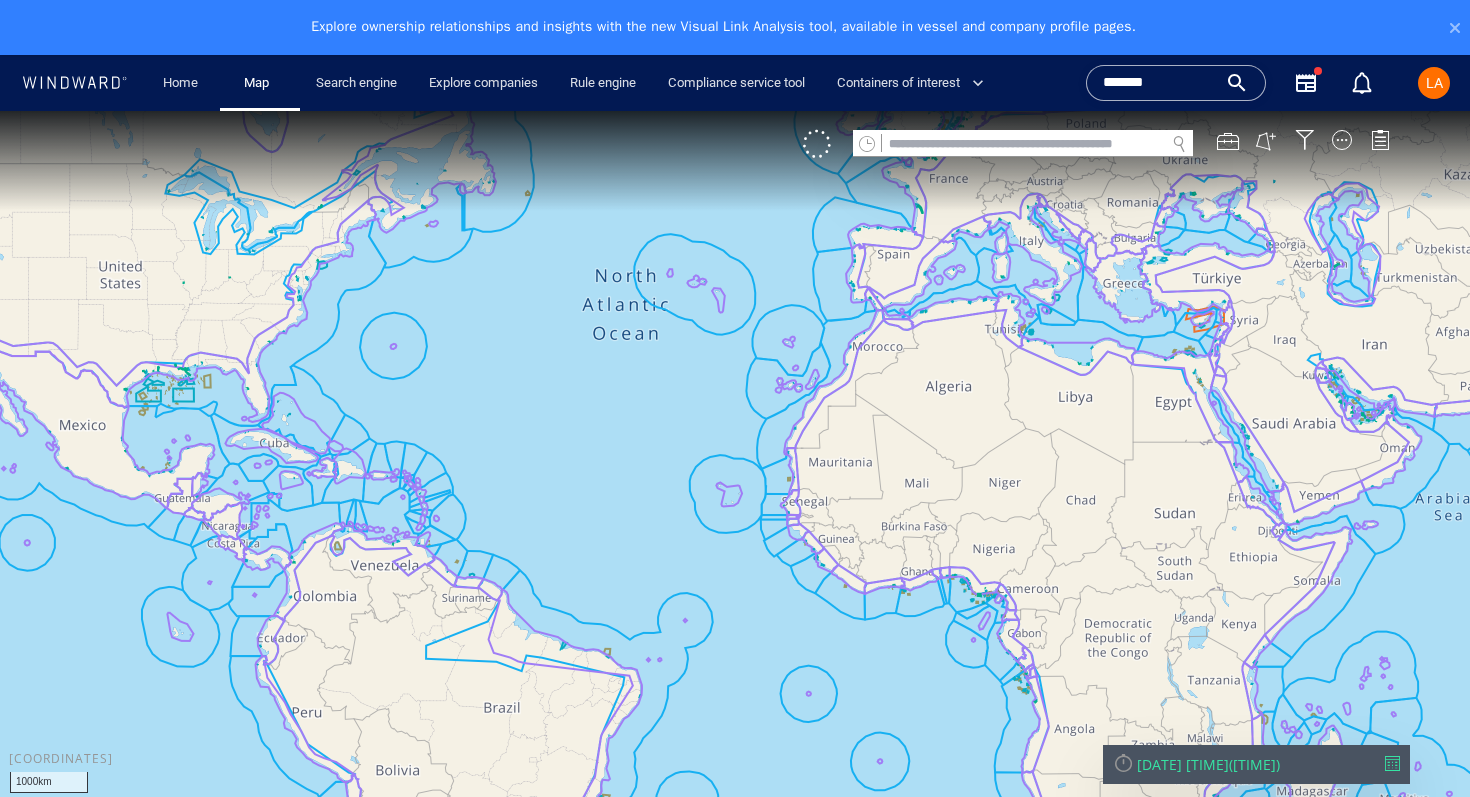 click 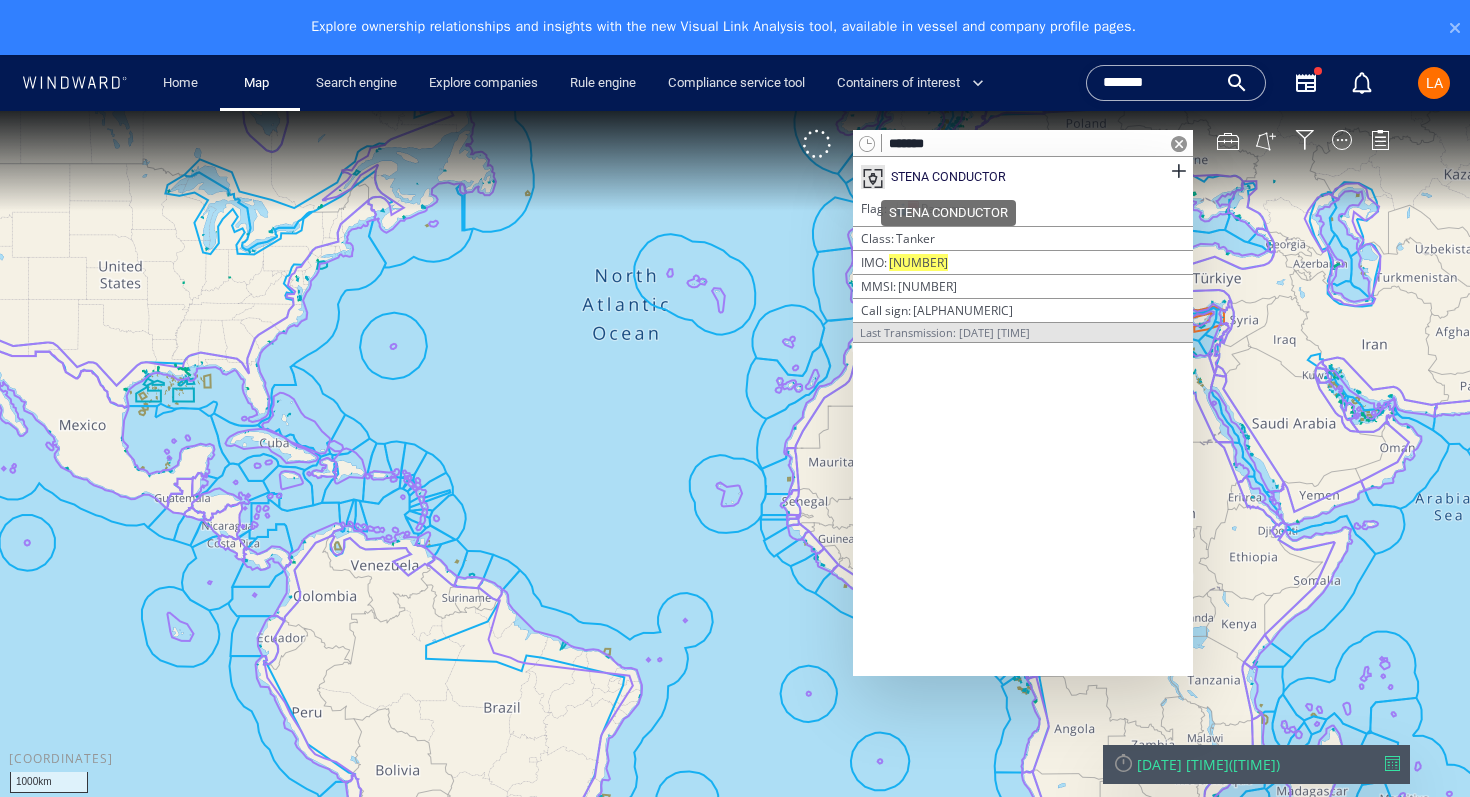 type on "*******" 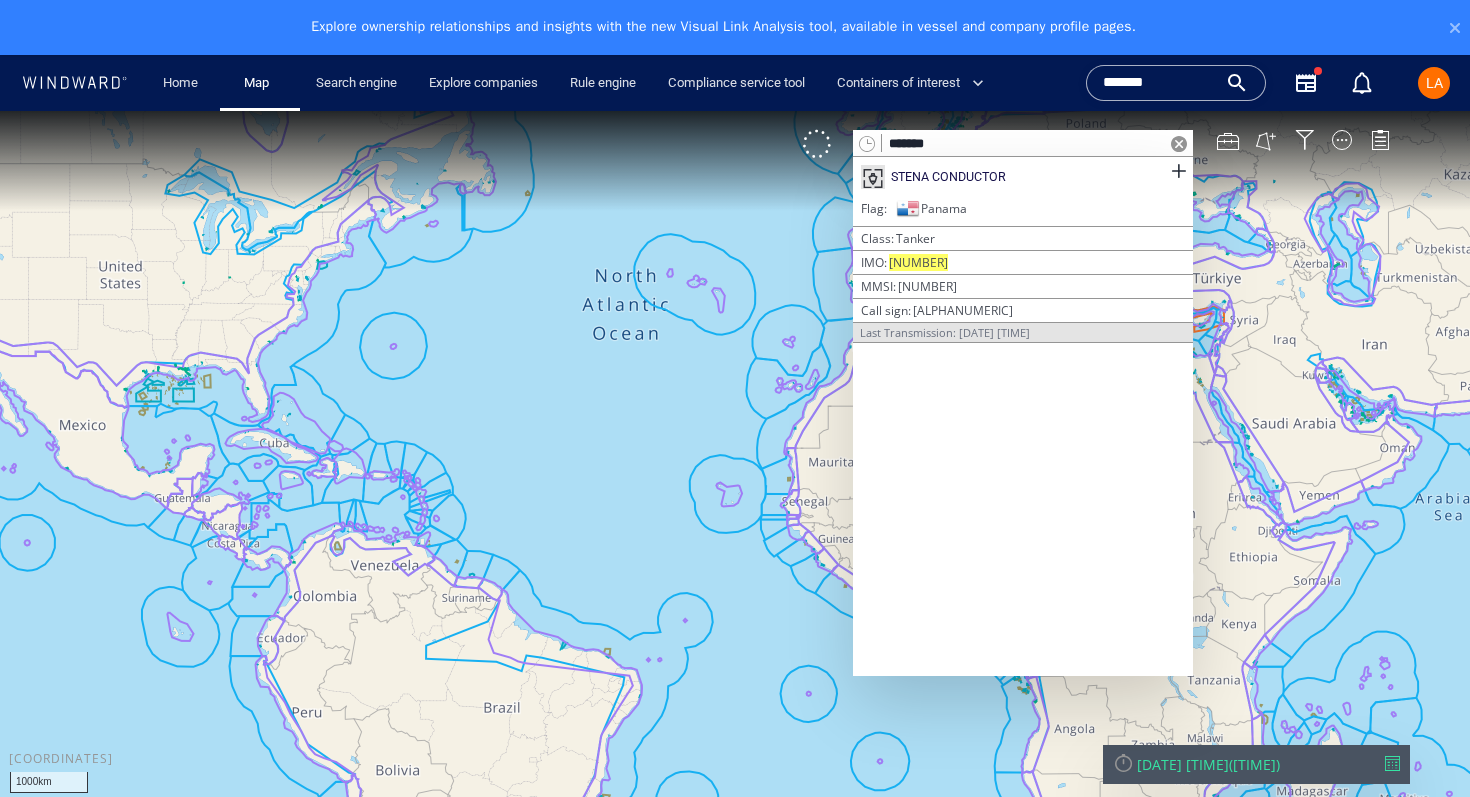 click on "STENA CONDUCTOR" at bounding box center [1023, 177] 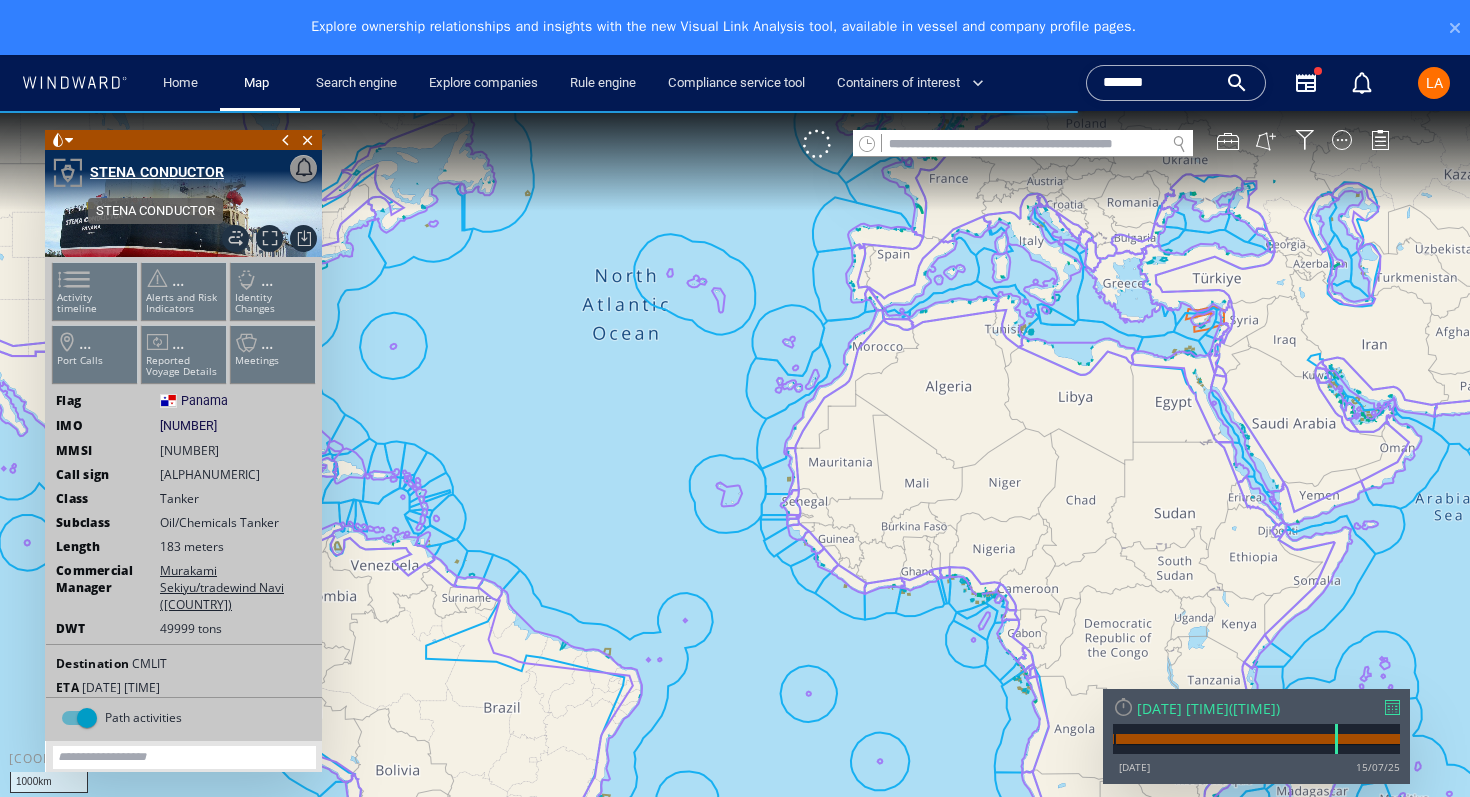 click on "STENA CONDUCTOR" at bounding box center [157, 172] 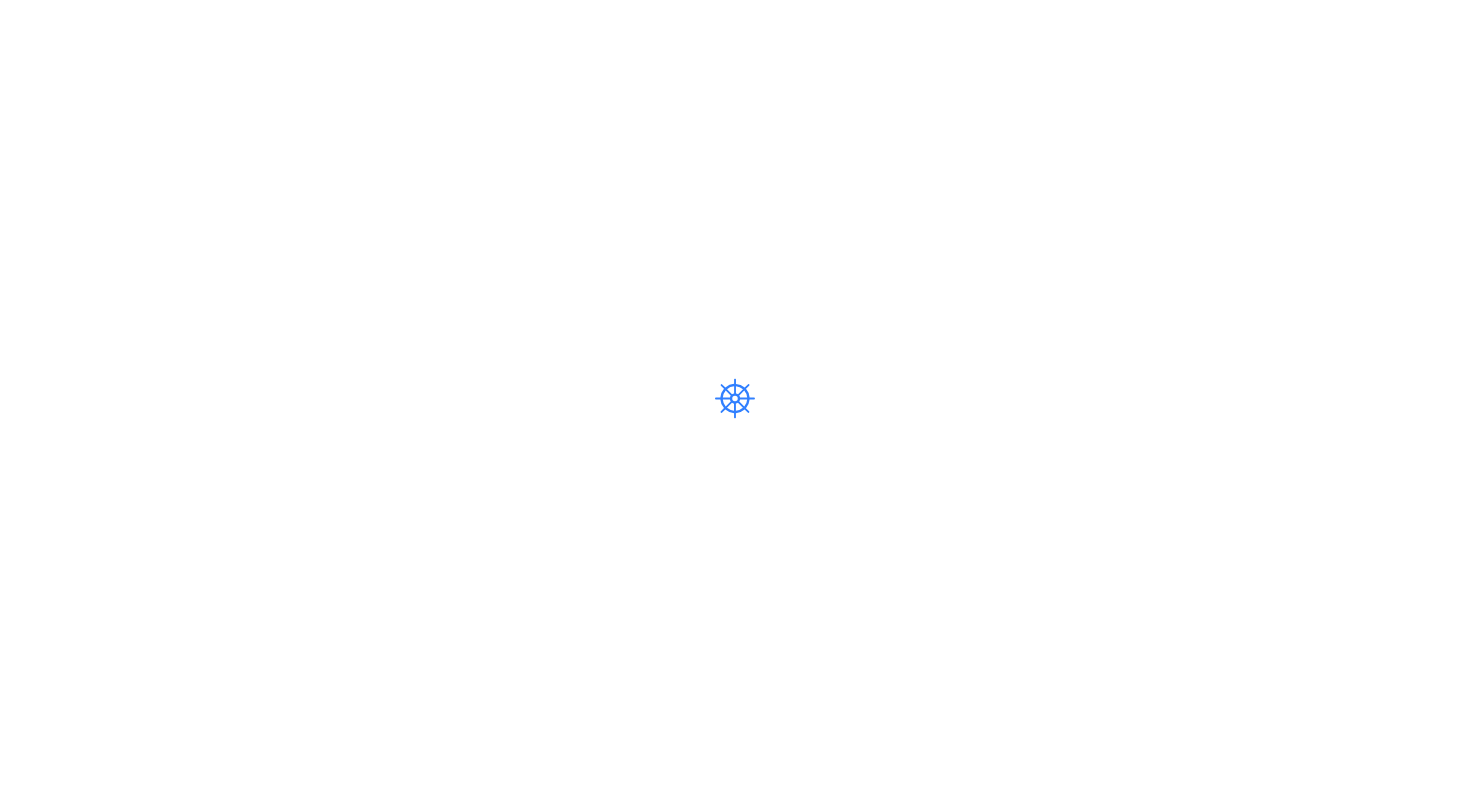 scroll, scrollTop: 0, scrollLeft: 0, axis: both 